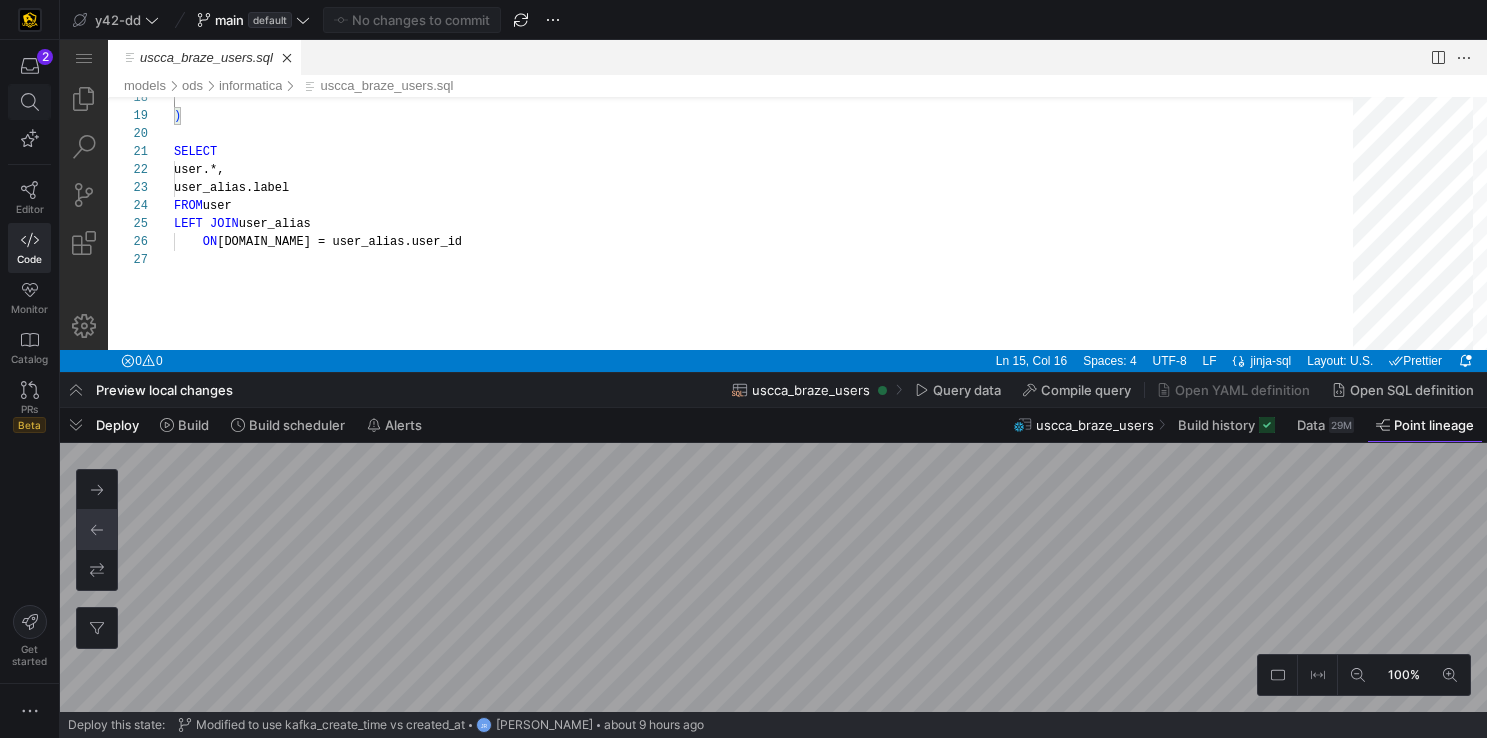 scroll, scrollTop: 0, scrollLeft: 0, axis: both 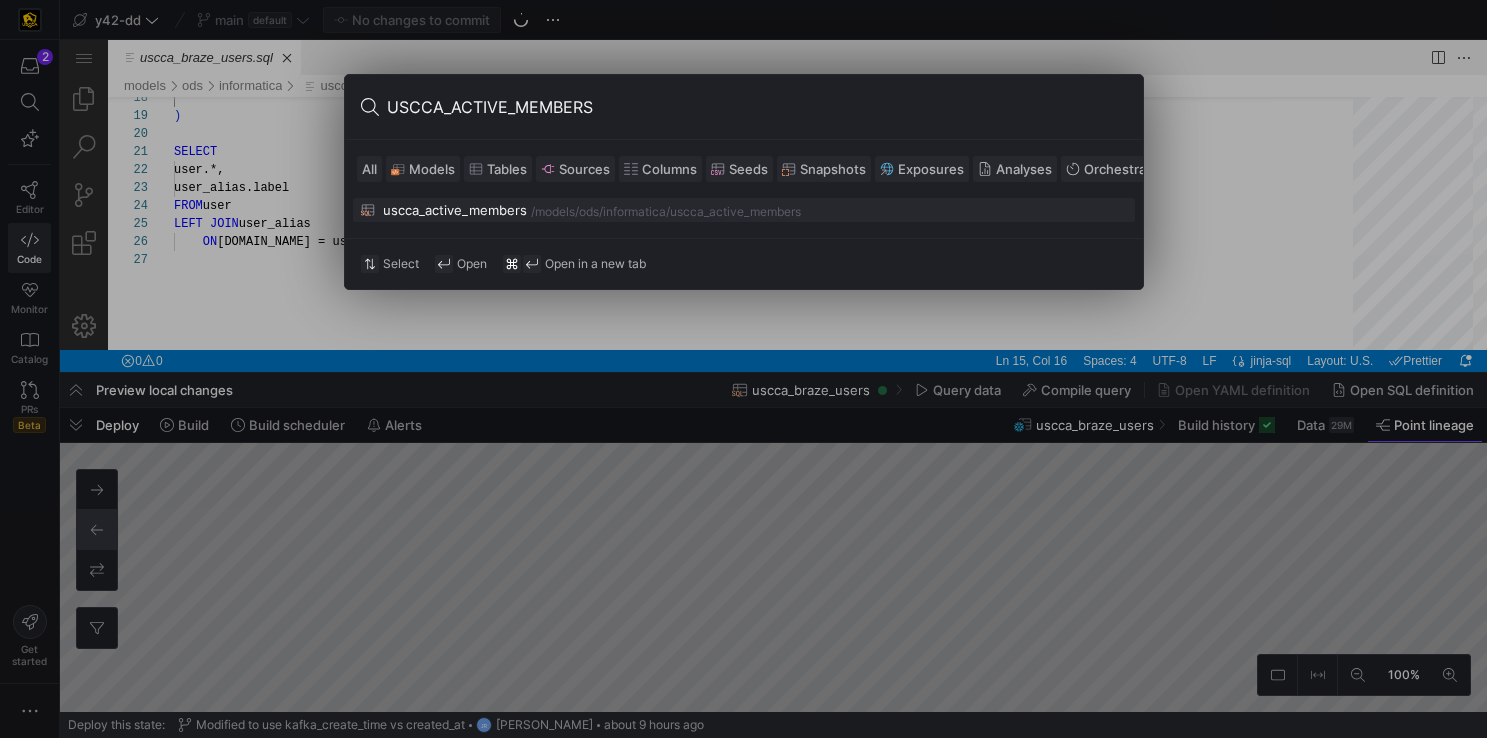 type on "USCCA_ACTIVE_MEMBERS" 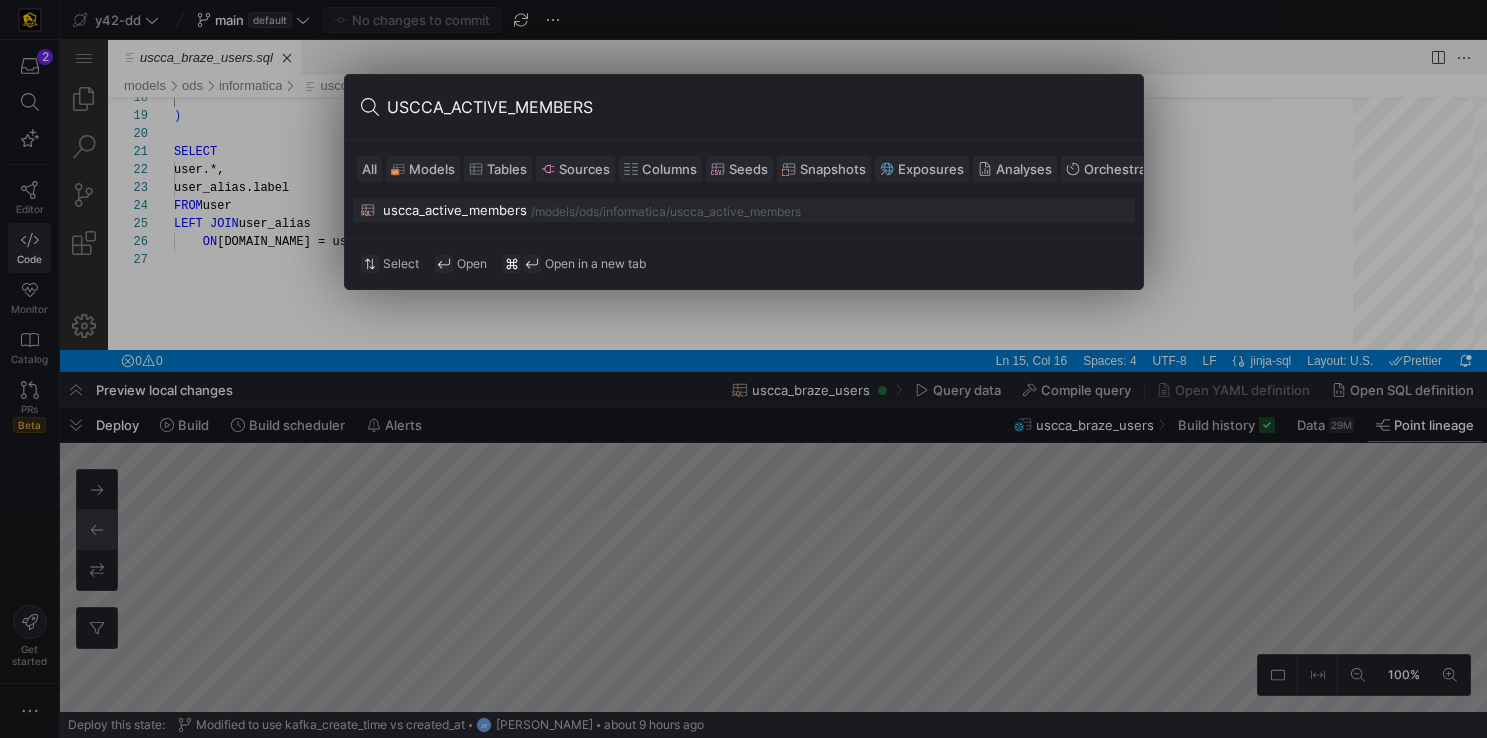 click on "uscca_active_members" at bounding box center [444, 210] 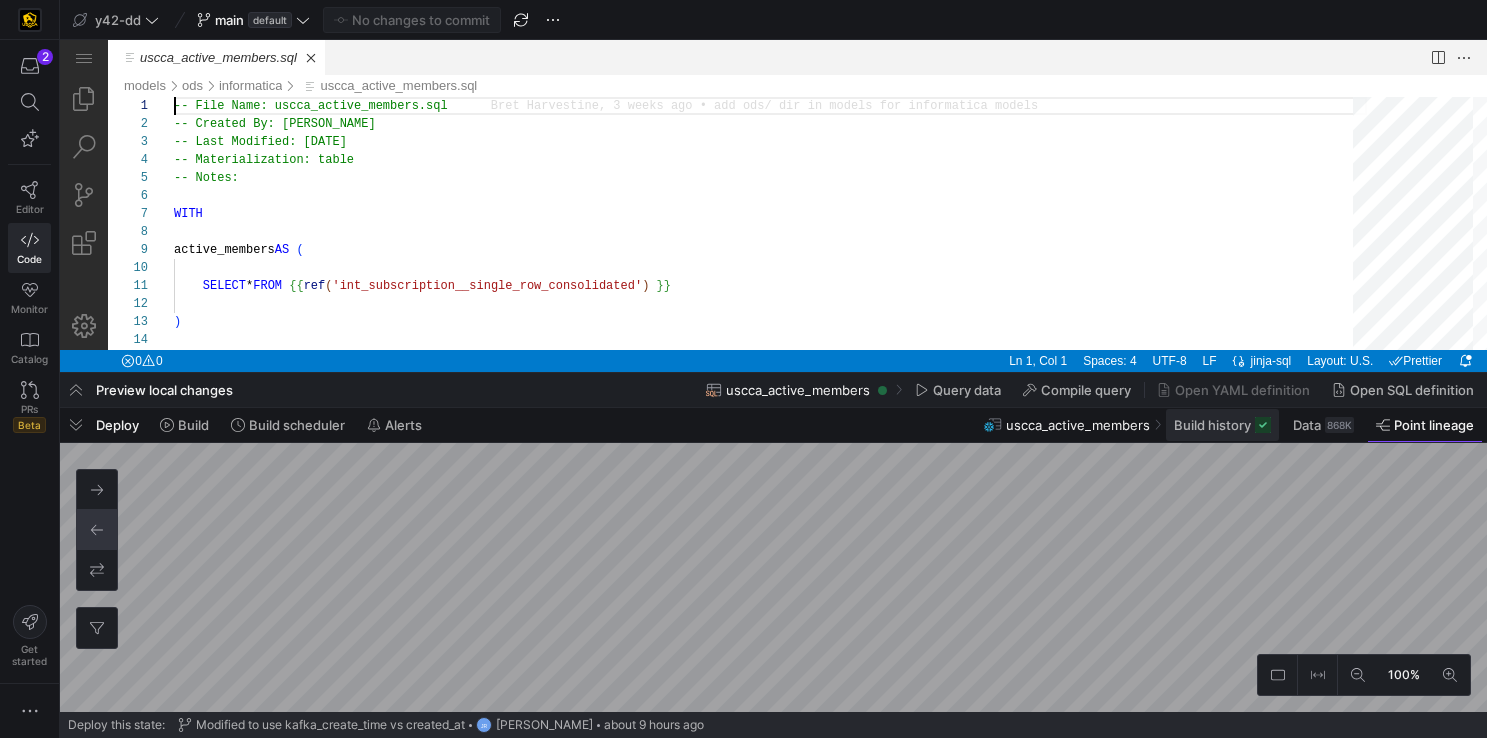 click on "Build history" 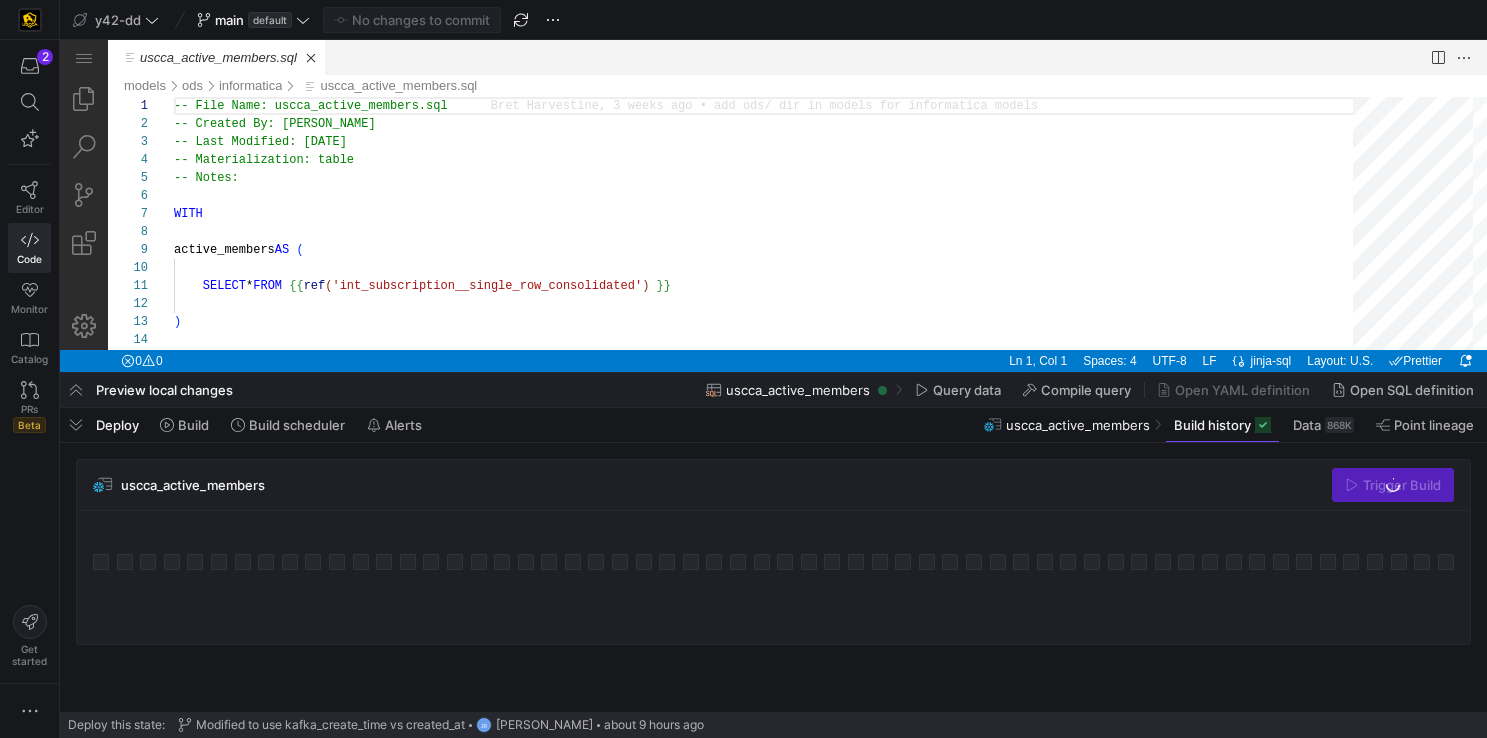 click on "uscca_active_members" 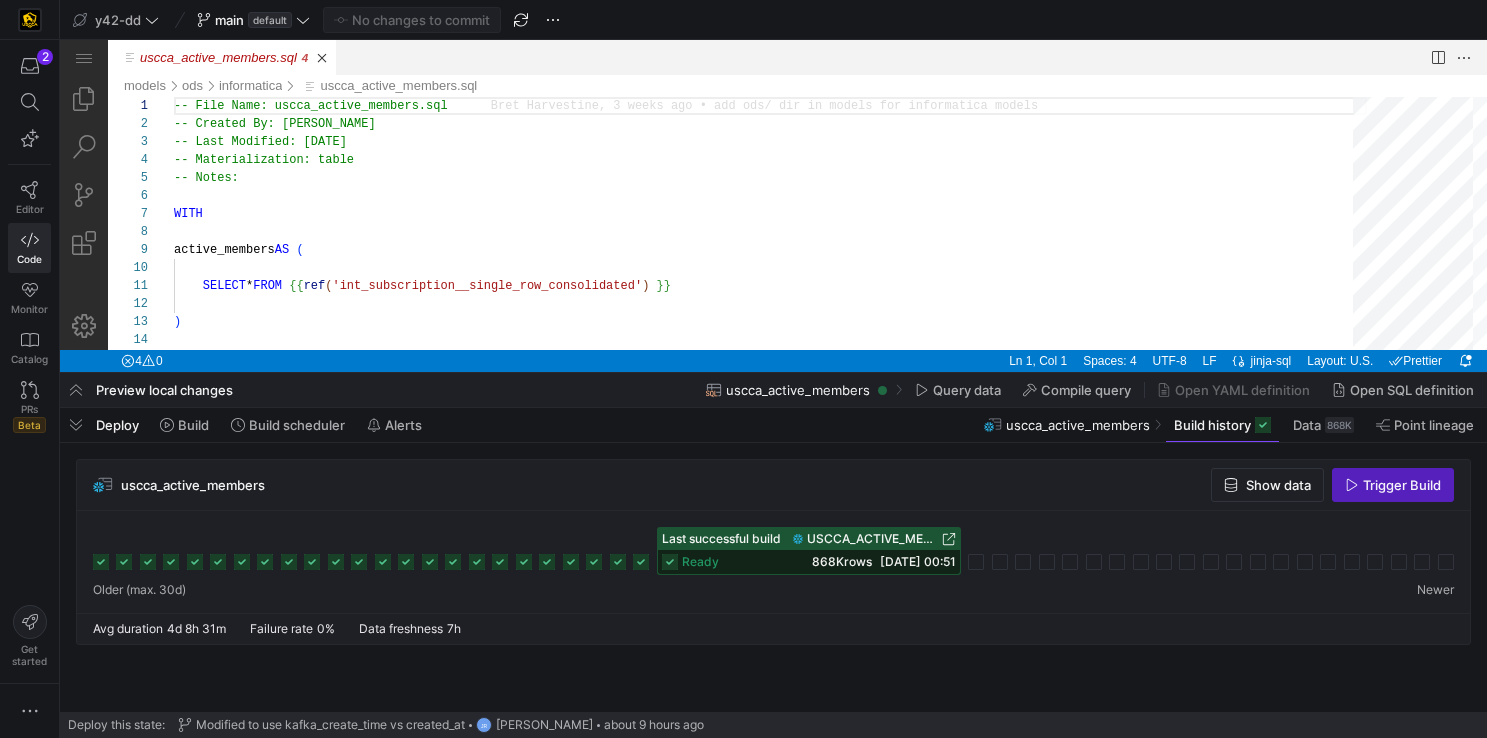 click 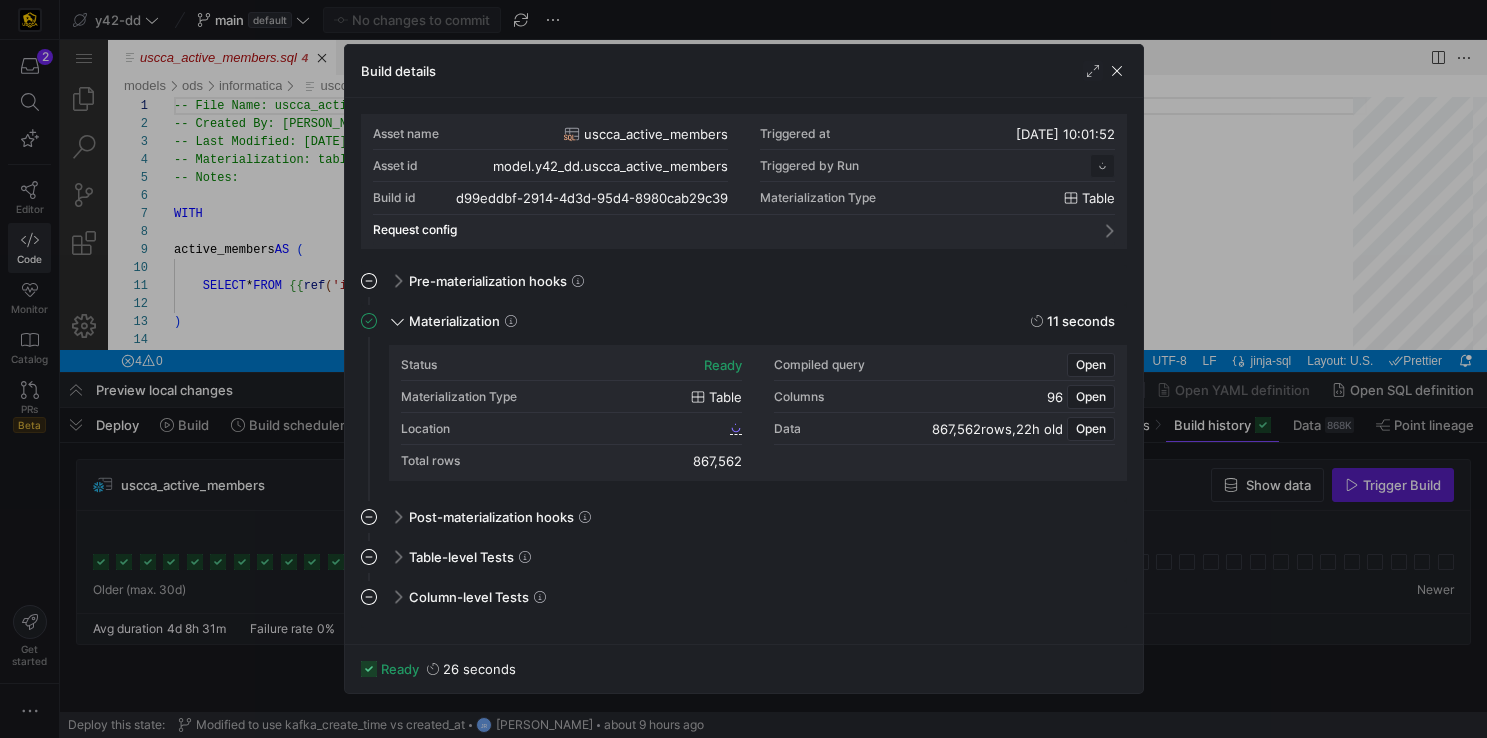 scroll, scrollTop: 180, scrollLeft: 0, axis: vertical 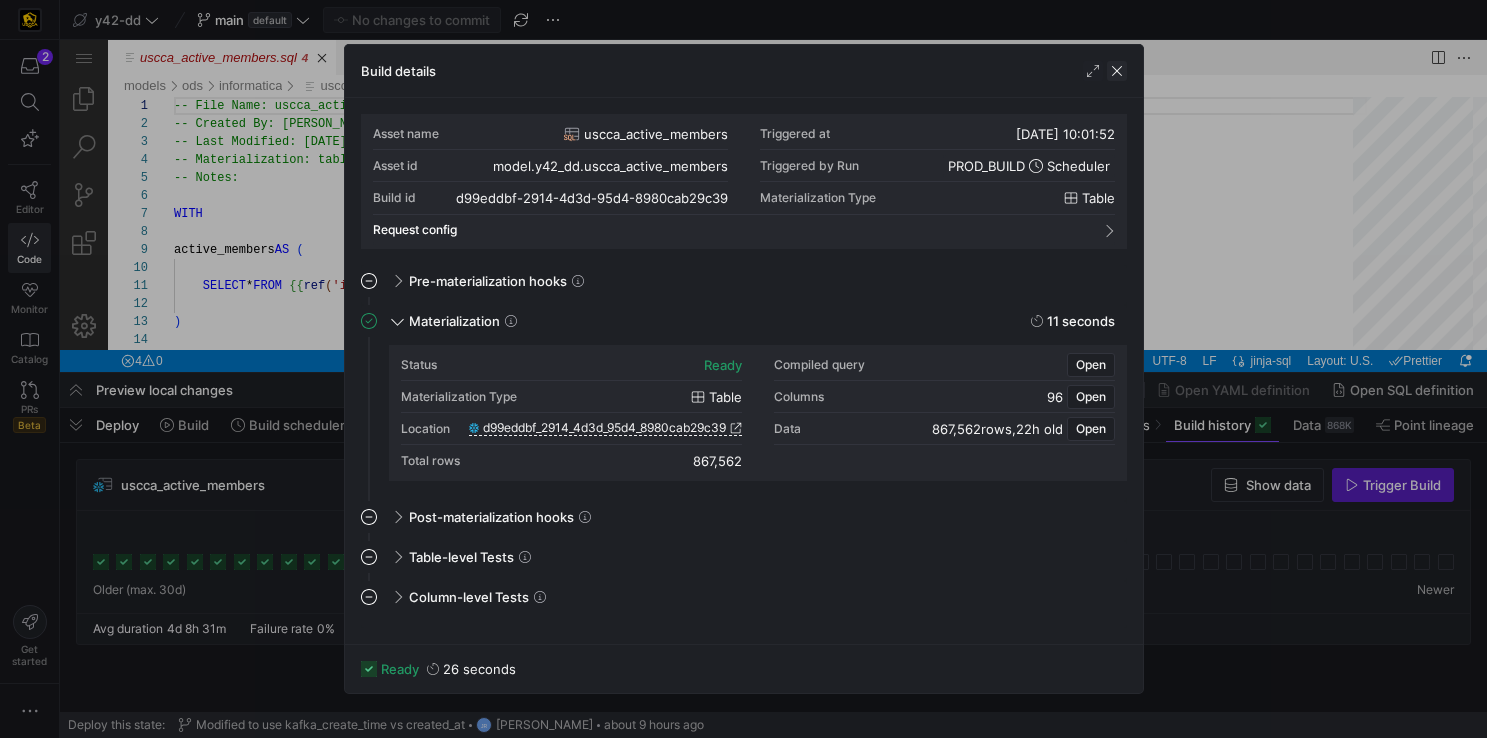 click 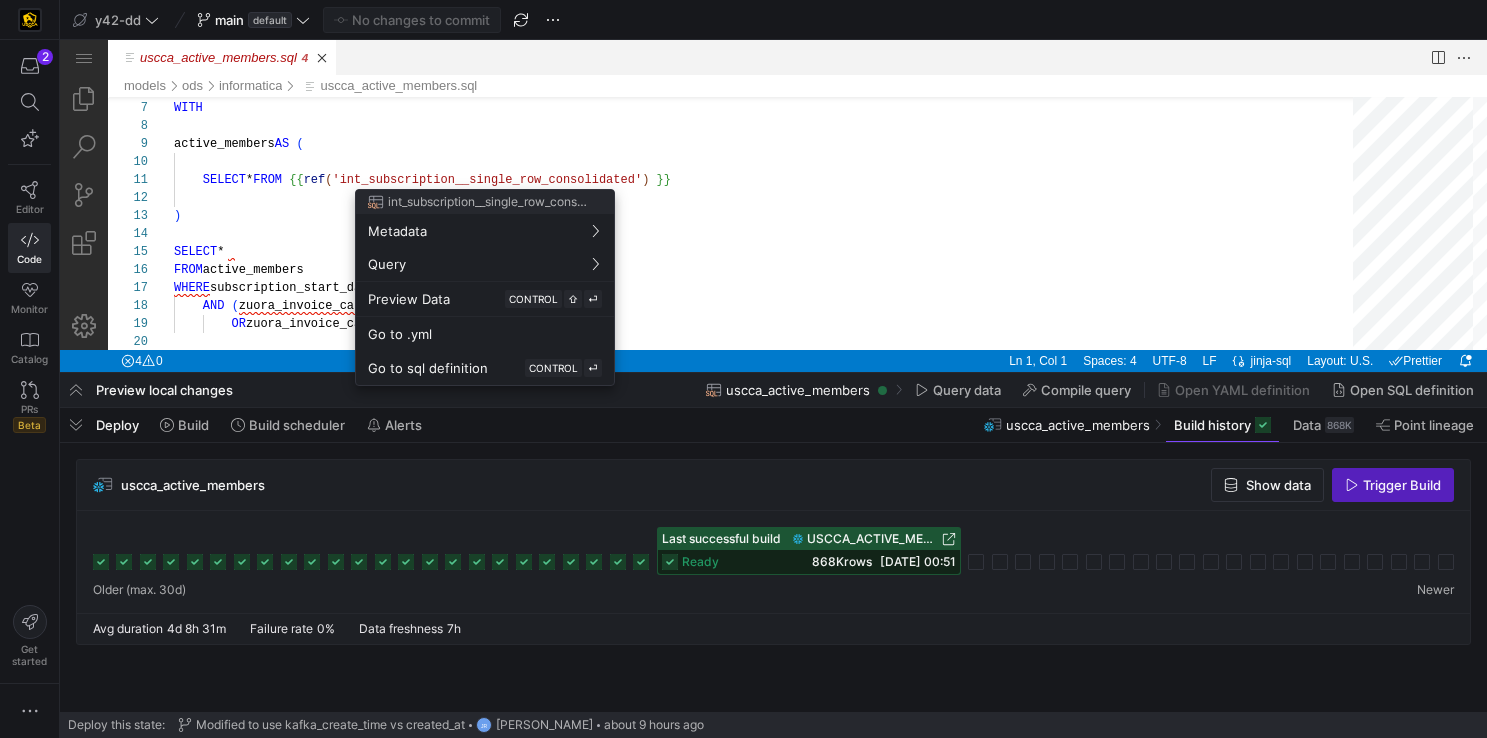 click at bounding box center (743, 369) 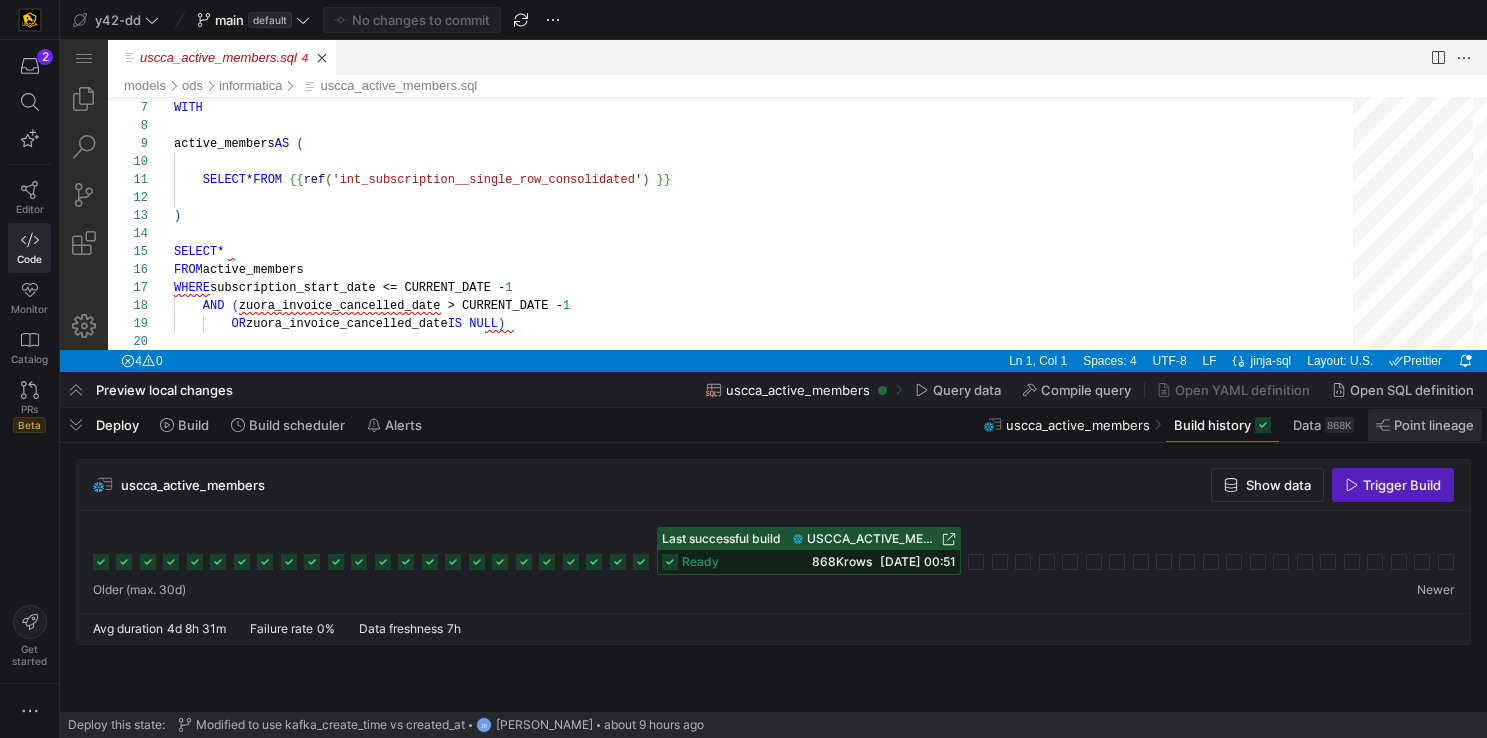 click on "Point lineage" 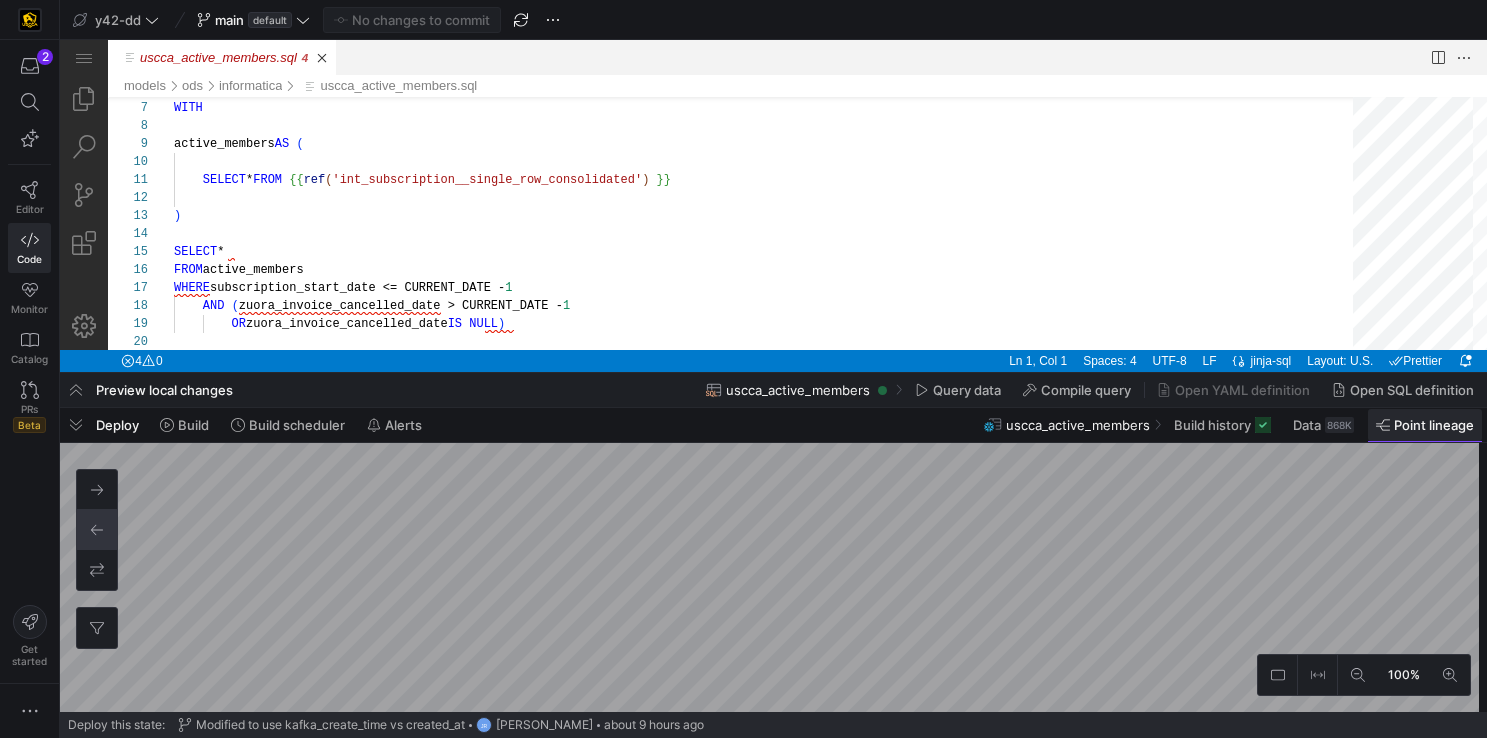 scroll, scrollTop: 0, scrollLeft: 0, axis: both 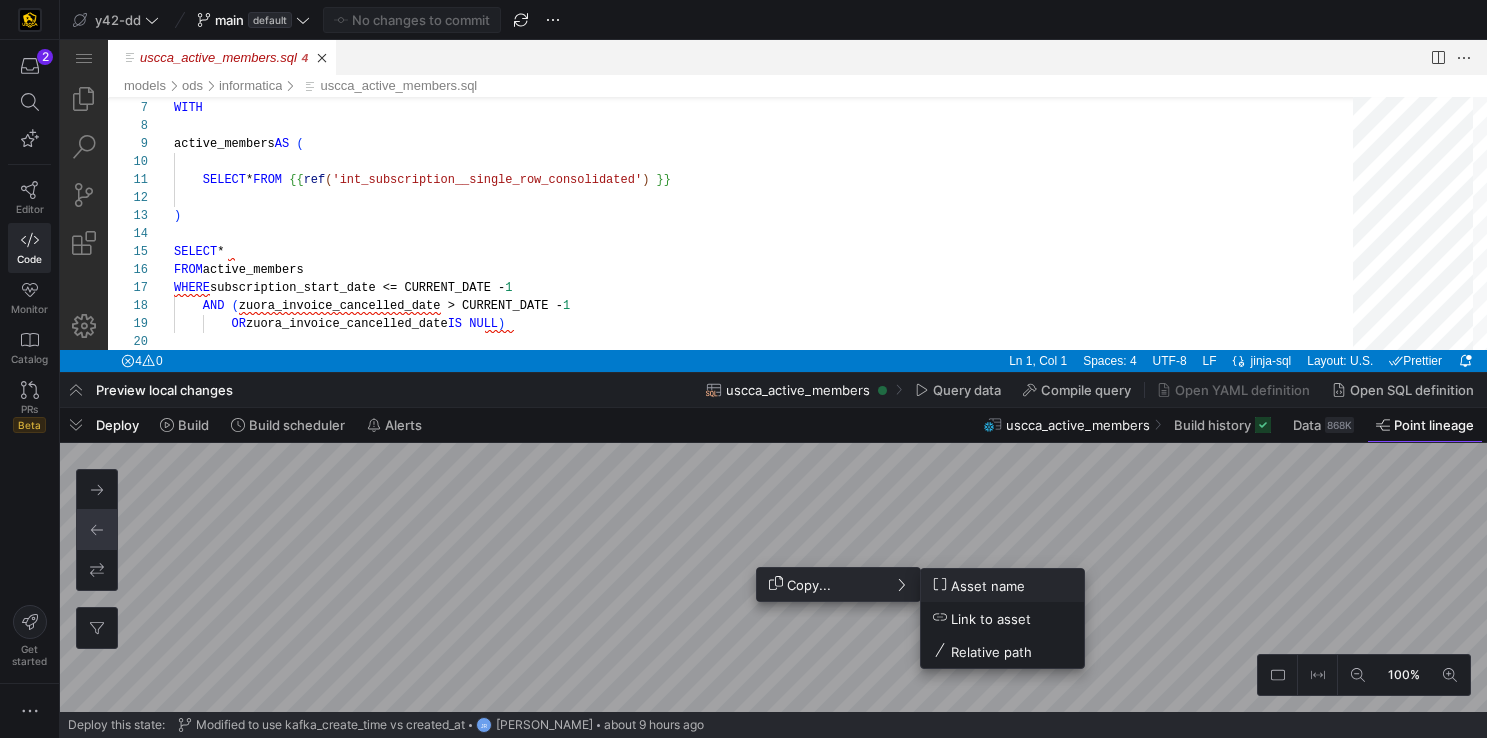 click on "Asset name" at bounding box center [979, 585] 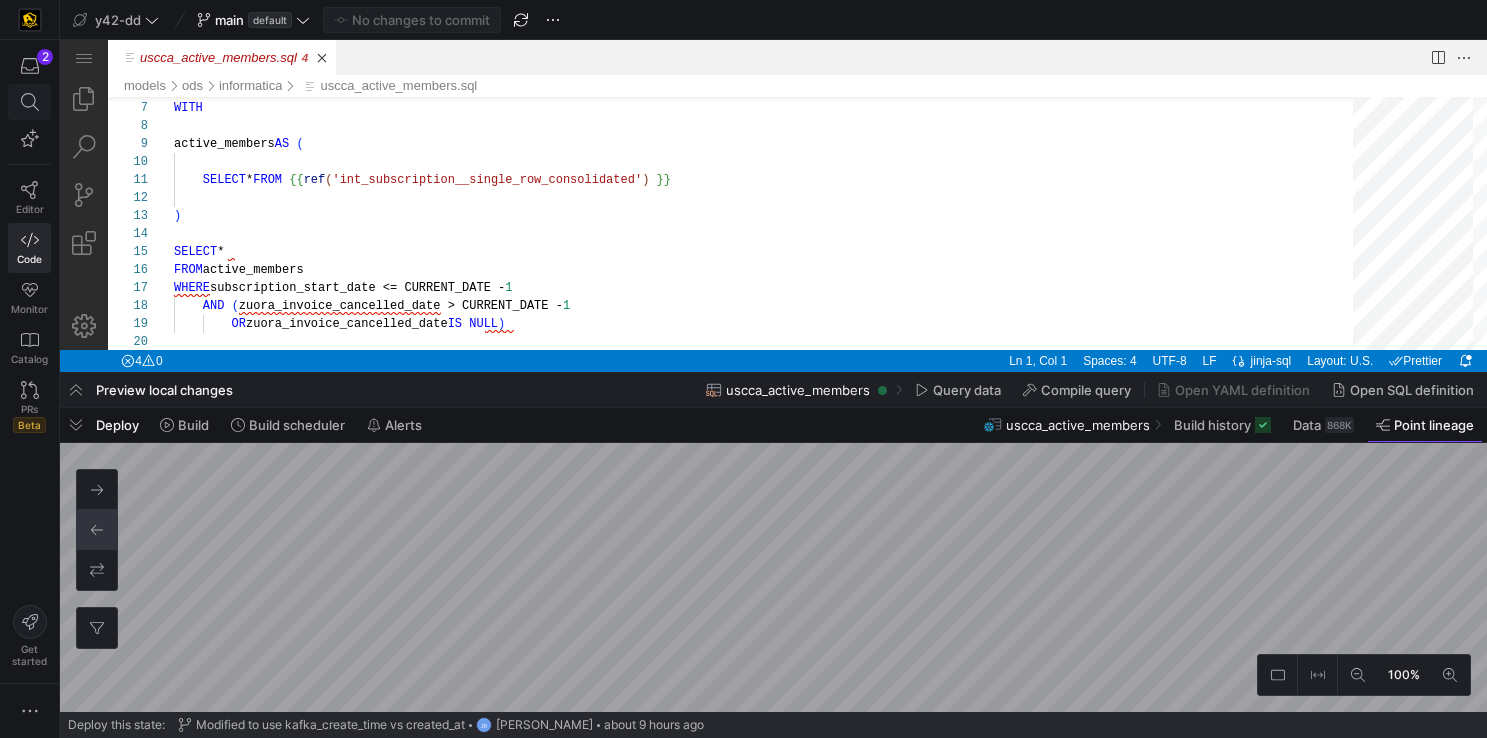 click 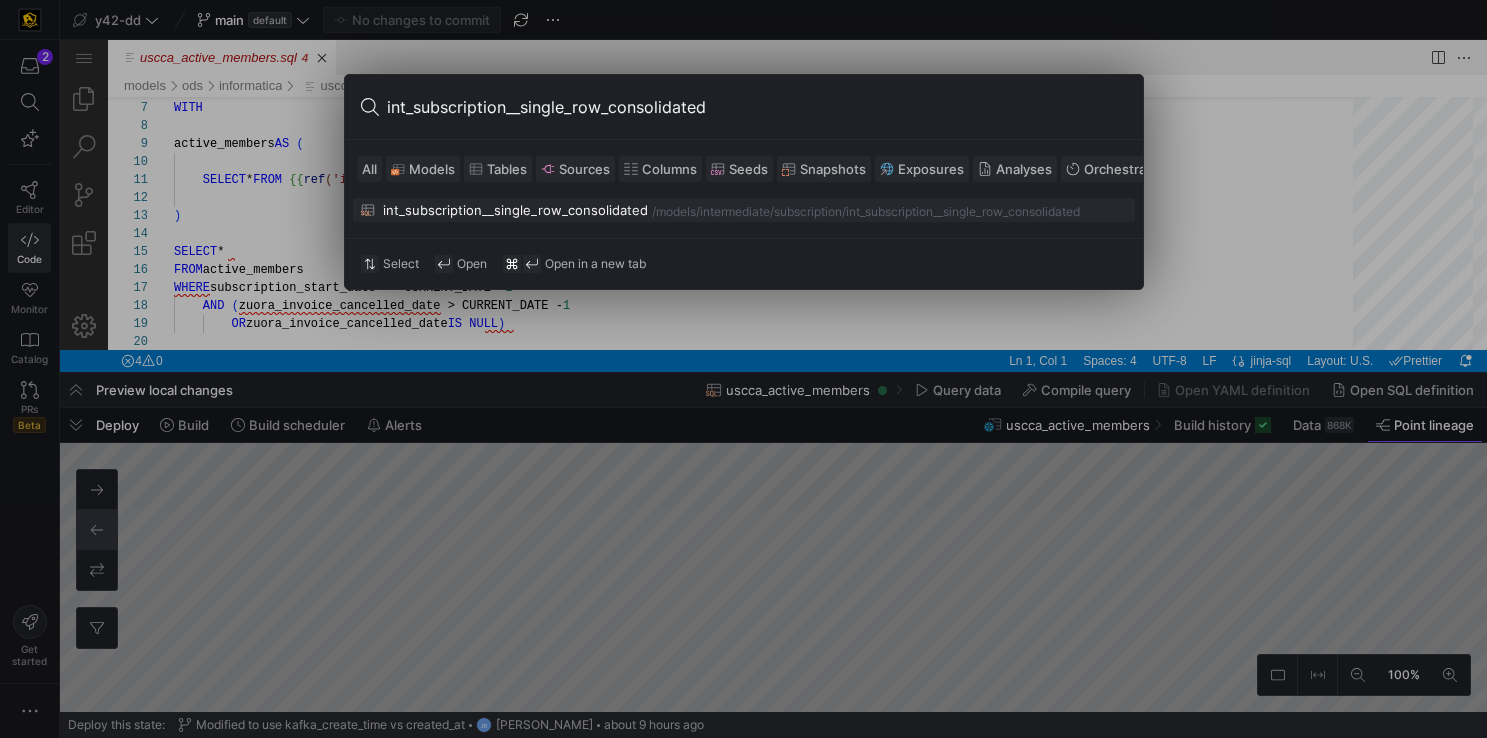 type on "int_subscription__single_row_consolidated" 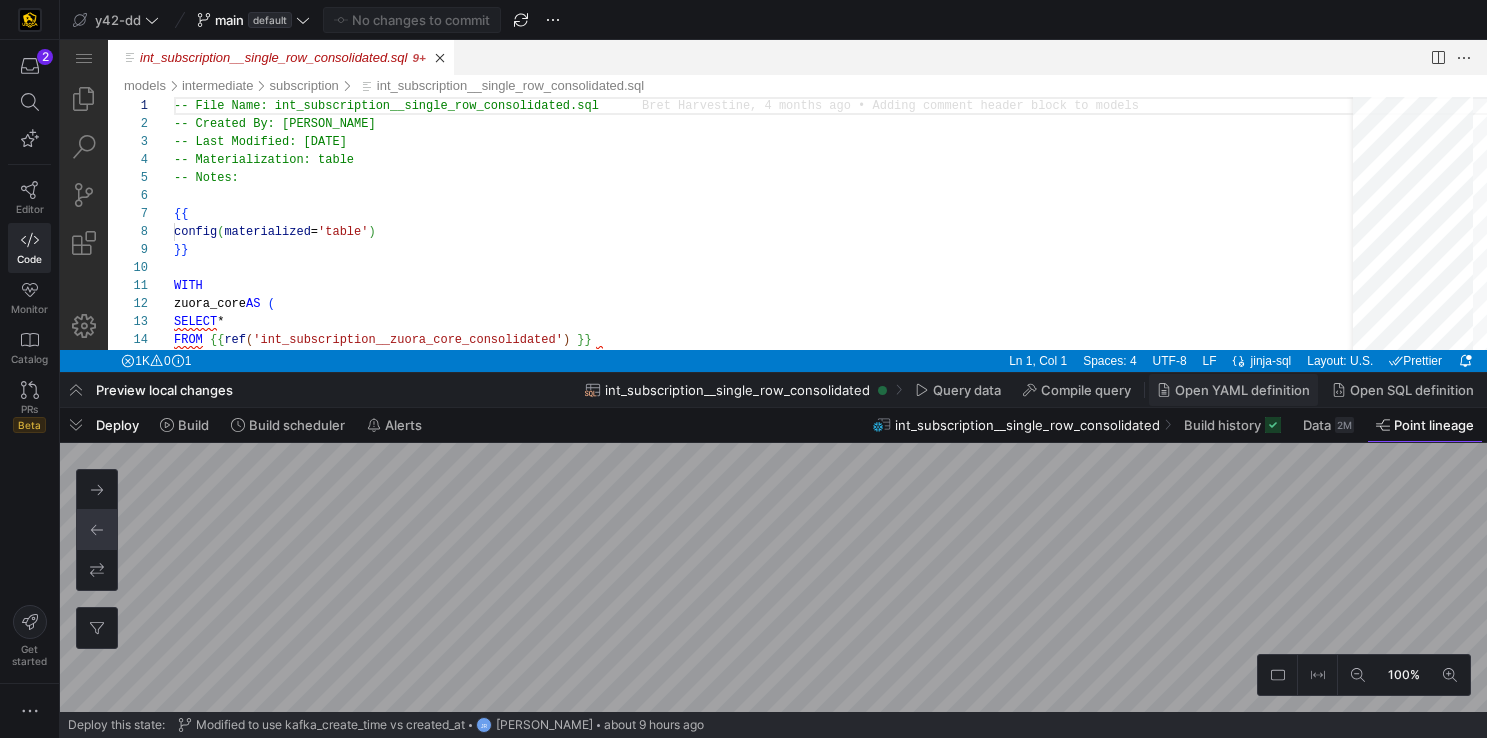 click on "Open YAML definition" at bounding box center (1242, 390) 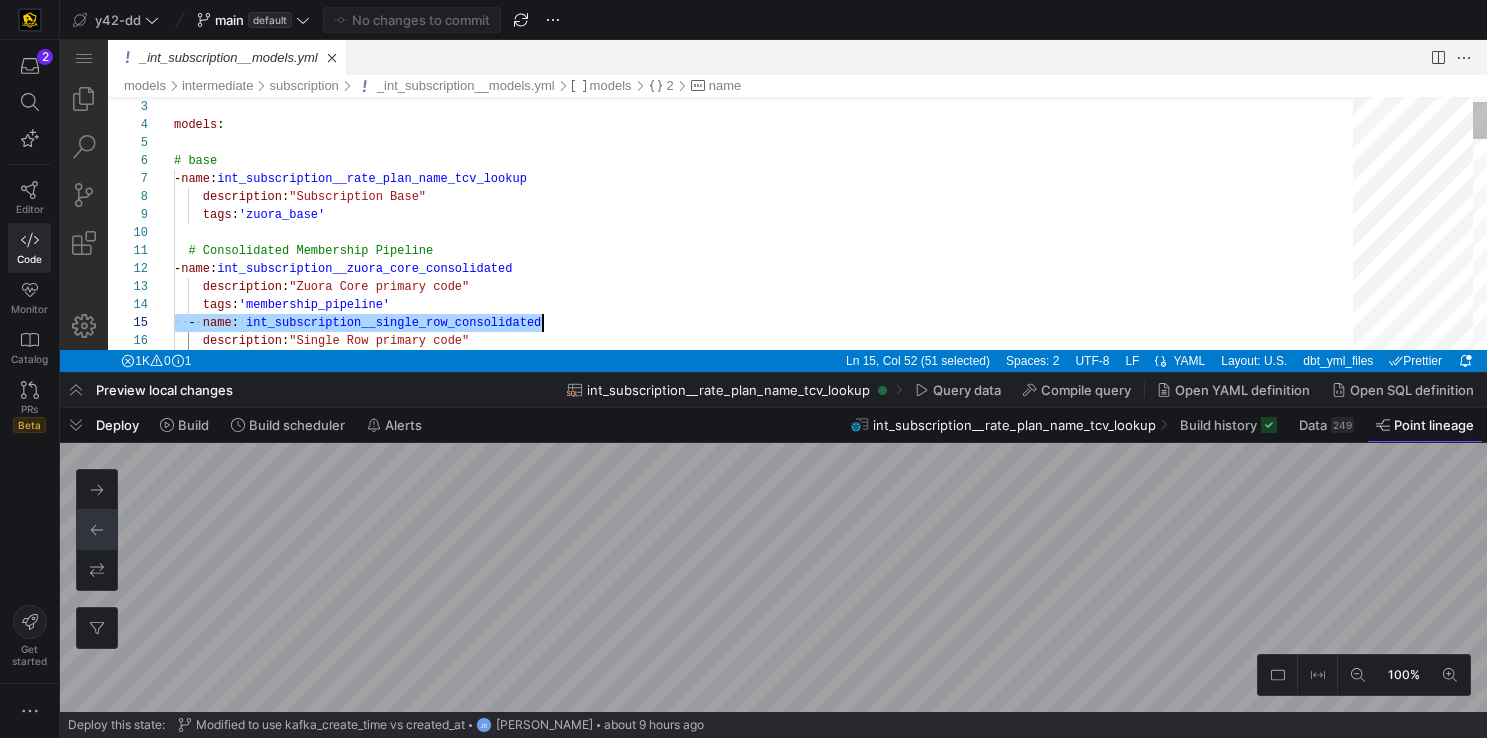 scroll, scrollTop: 72, scrollLeft: 369, axis: both 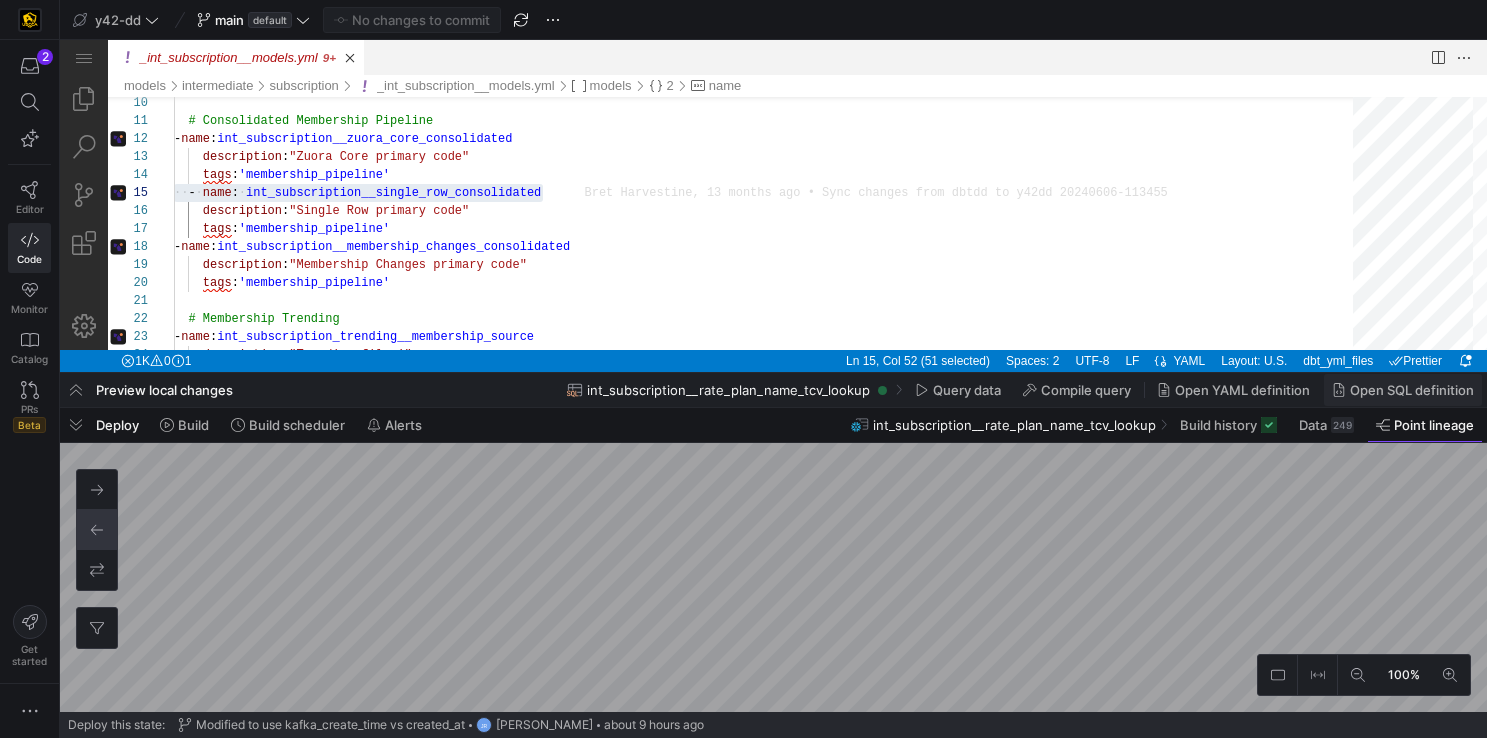 click on "Open SQL definition" at bounding box center [1412, 390] 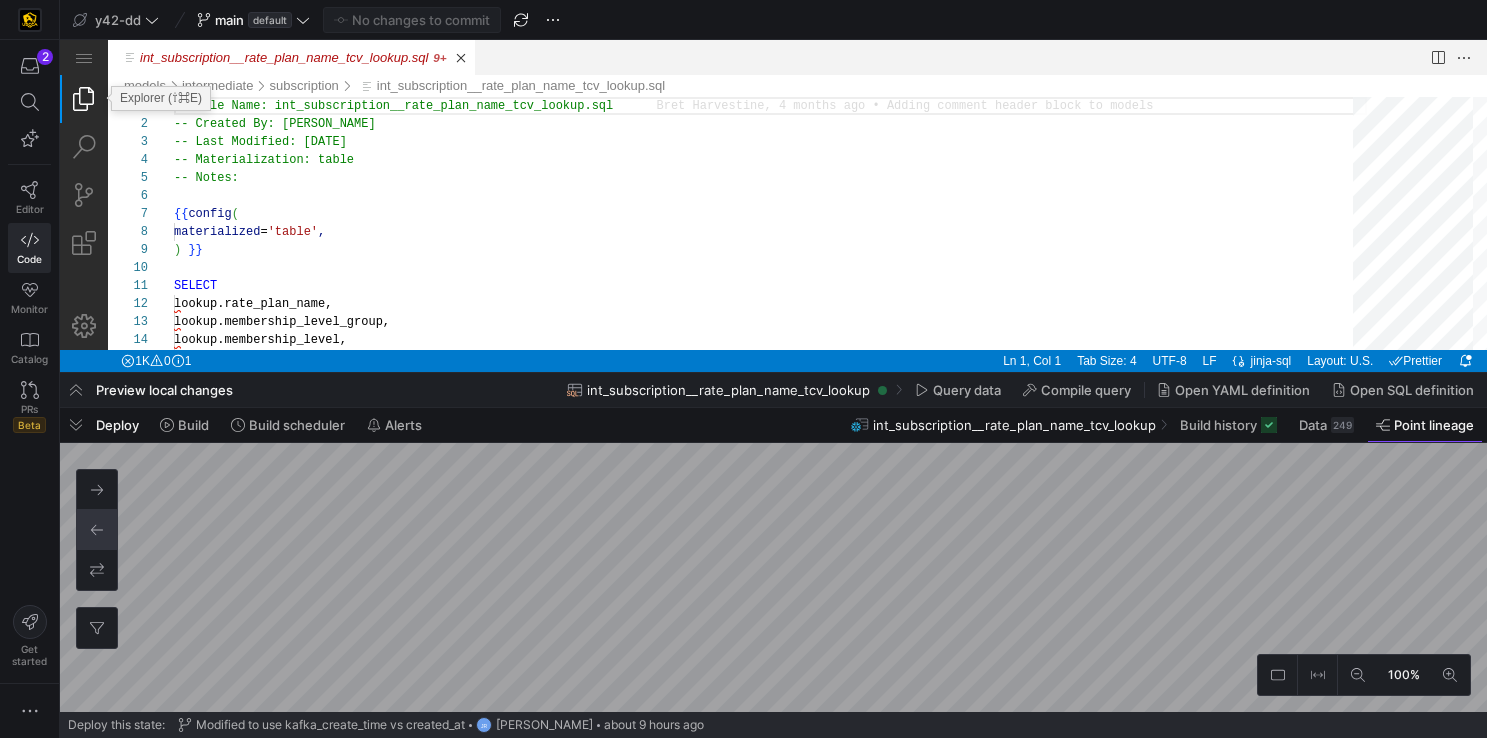 click at bounding box center (84, 99) 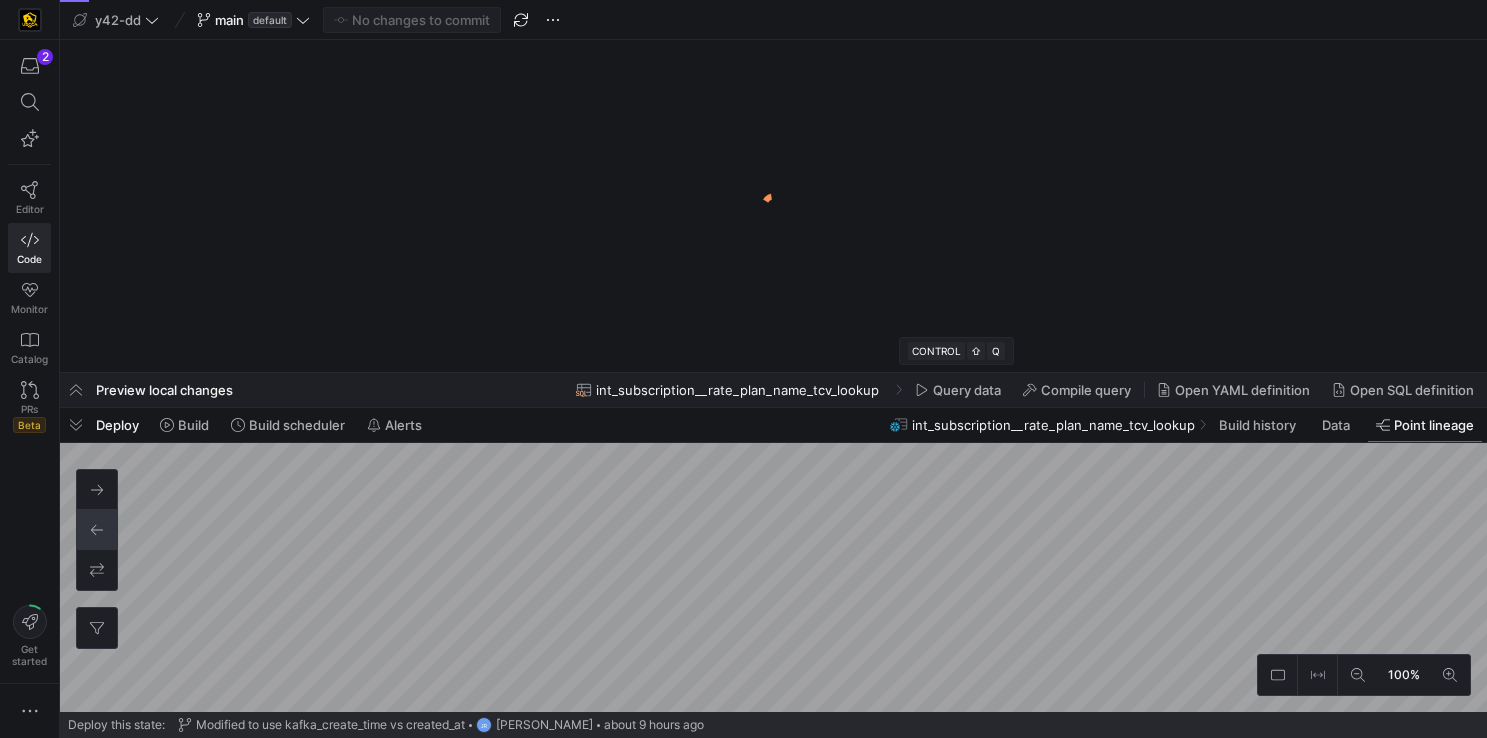 scroll, scrollTop: 0, scrollLeft: 0, axis: both 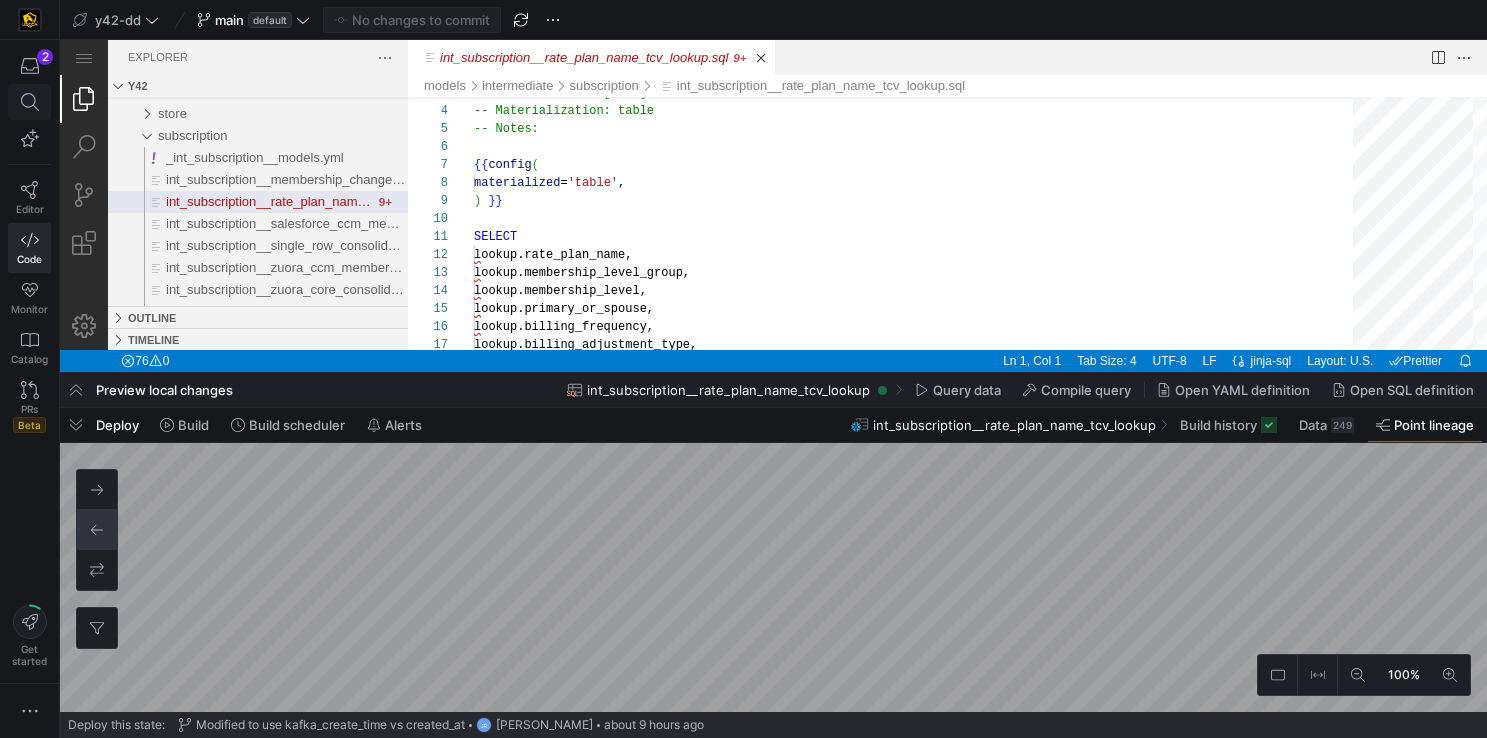 click 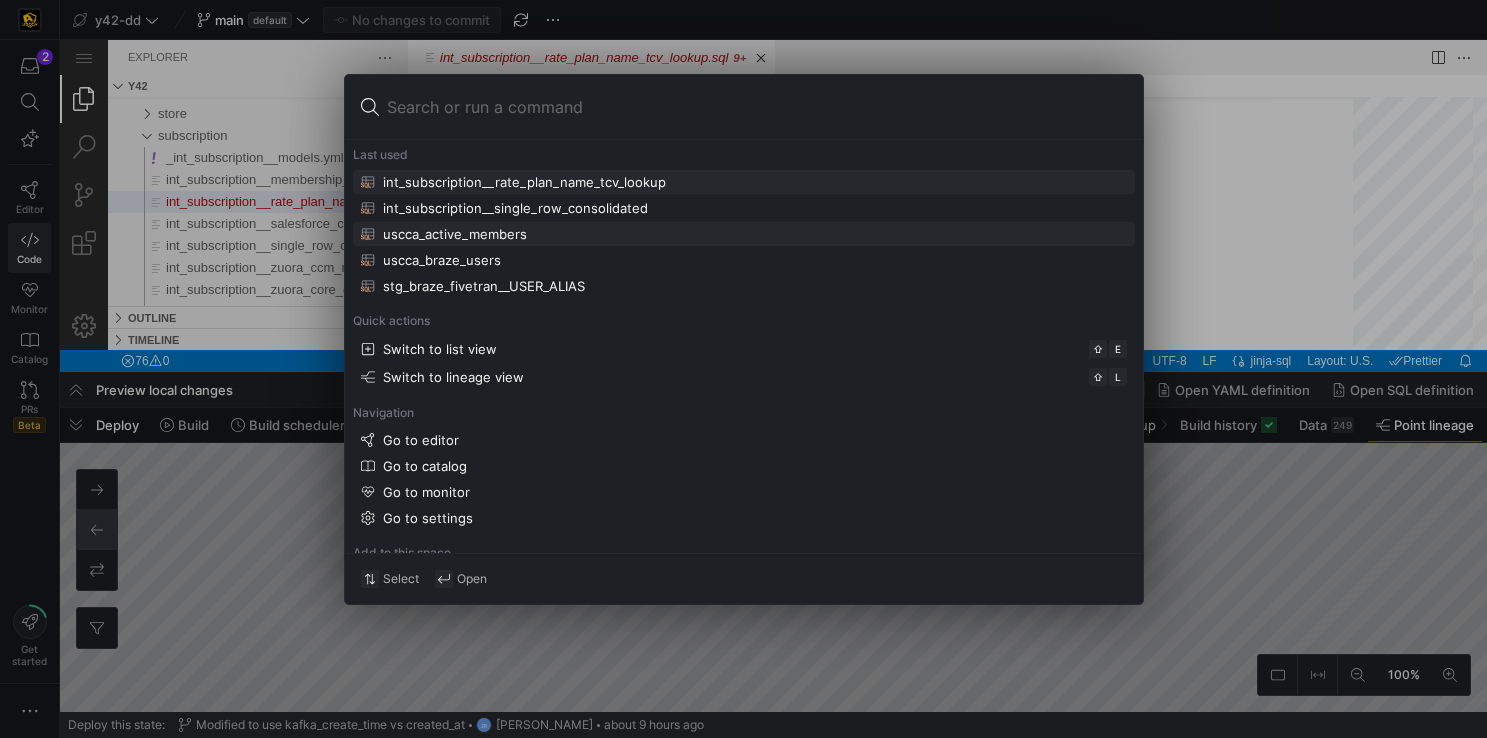 click on "uscca_active_members" at bounding box center [455, 234] 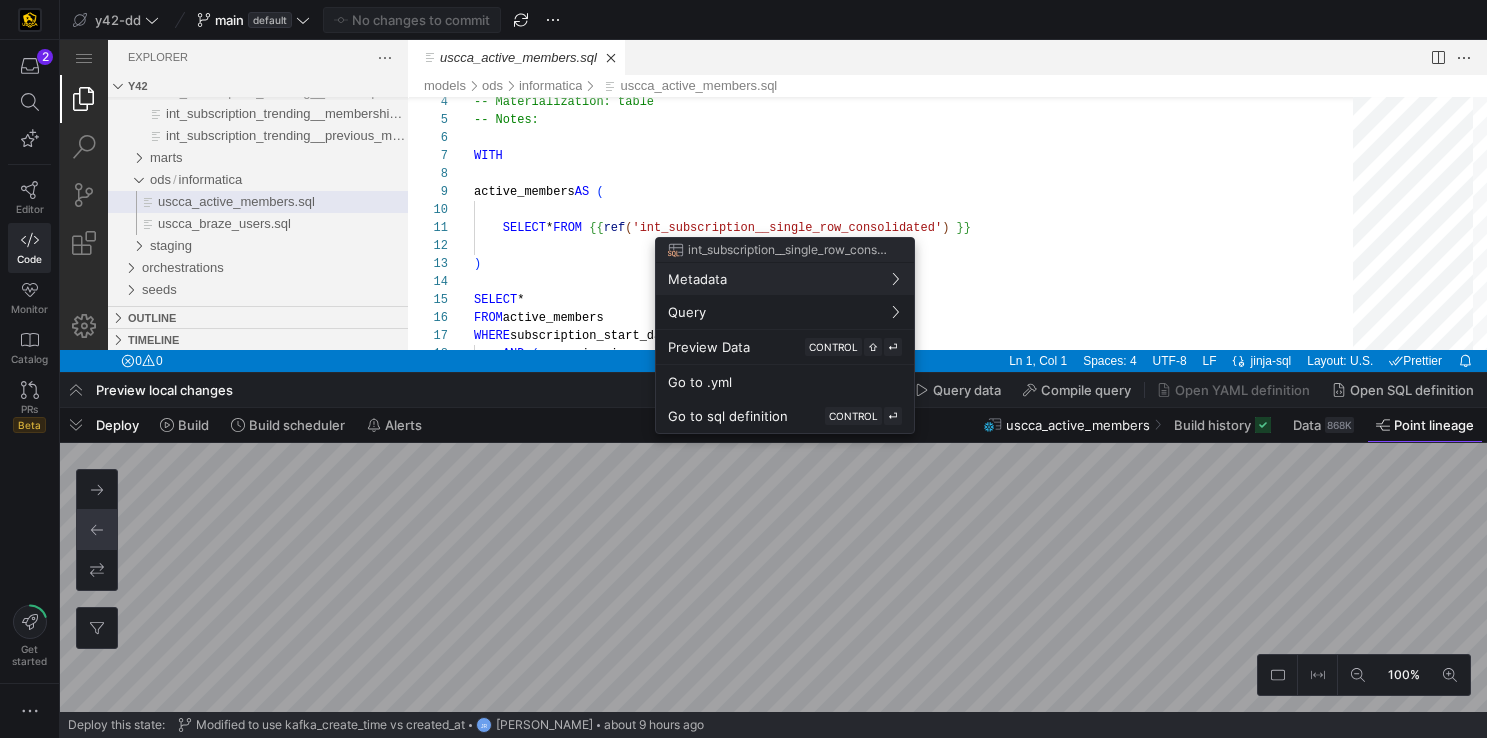 click at bounding box center (743, 369) 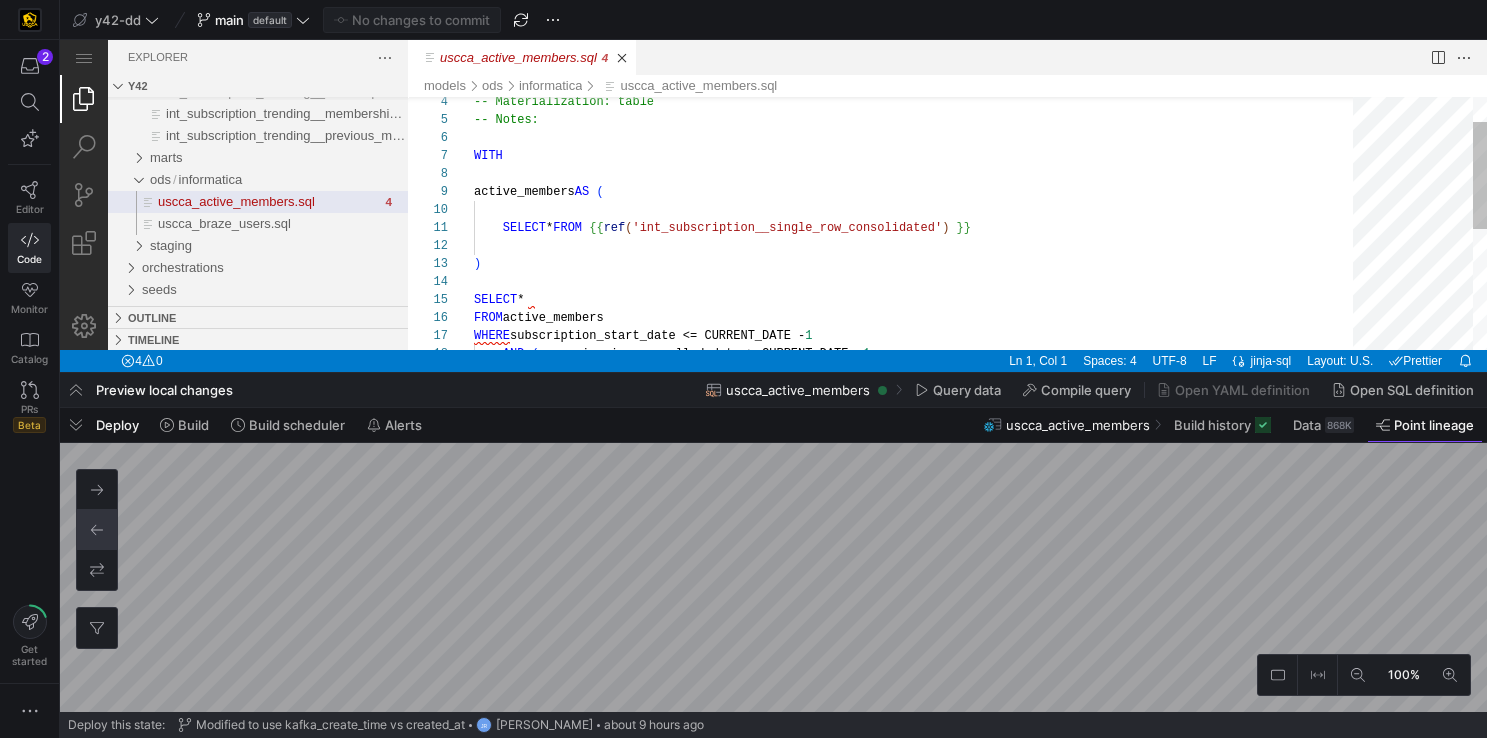 type on "SELECT * FROM {{ ref('int_subscription__single_row_consolidated') }}
)
SELECT *
FROM active_members
WHERE subscription_start_date <= CURRENT_DATE - 1
AND (zuora_invoice_cancelled_date > CURRENT_DATE - 1
OR zuora_invoice_cancelled_date IS NULL)" 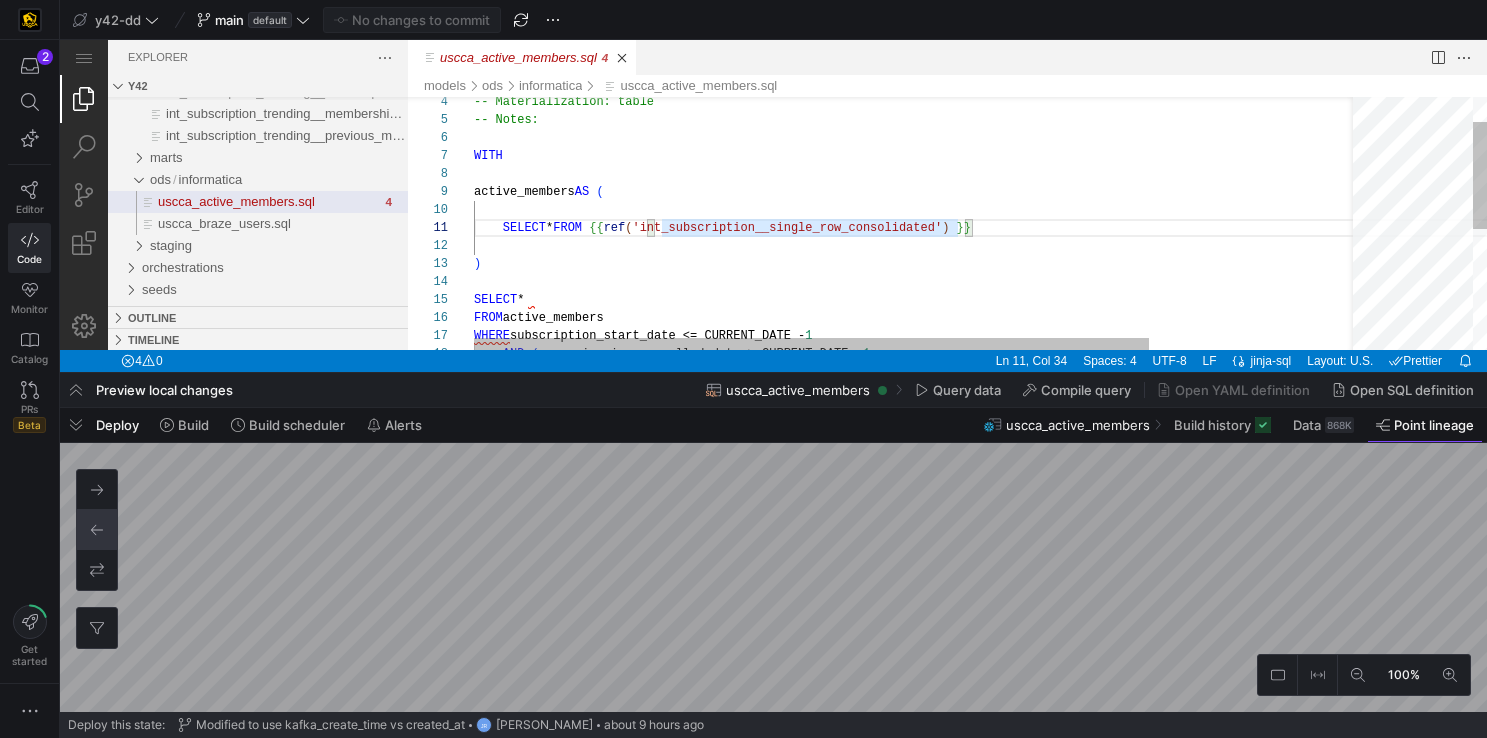 scroll, scrollTop: 54, scrollLeft: 0, axis: vertical 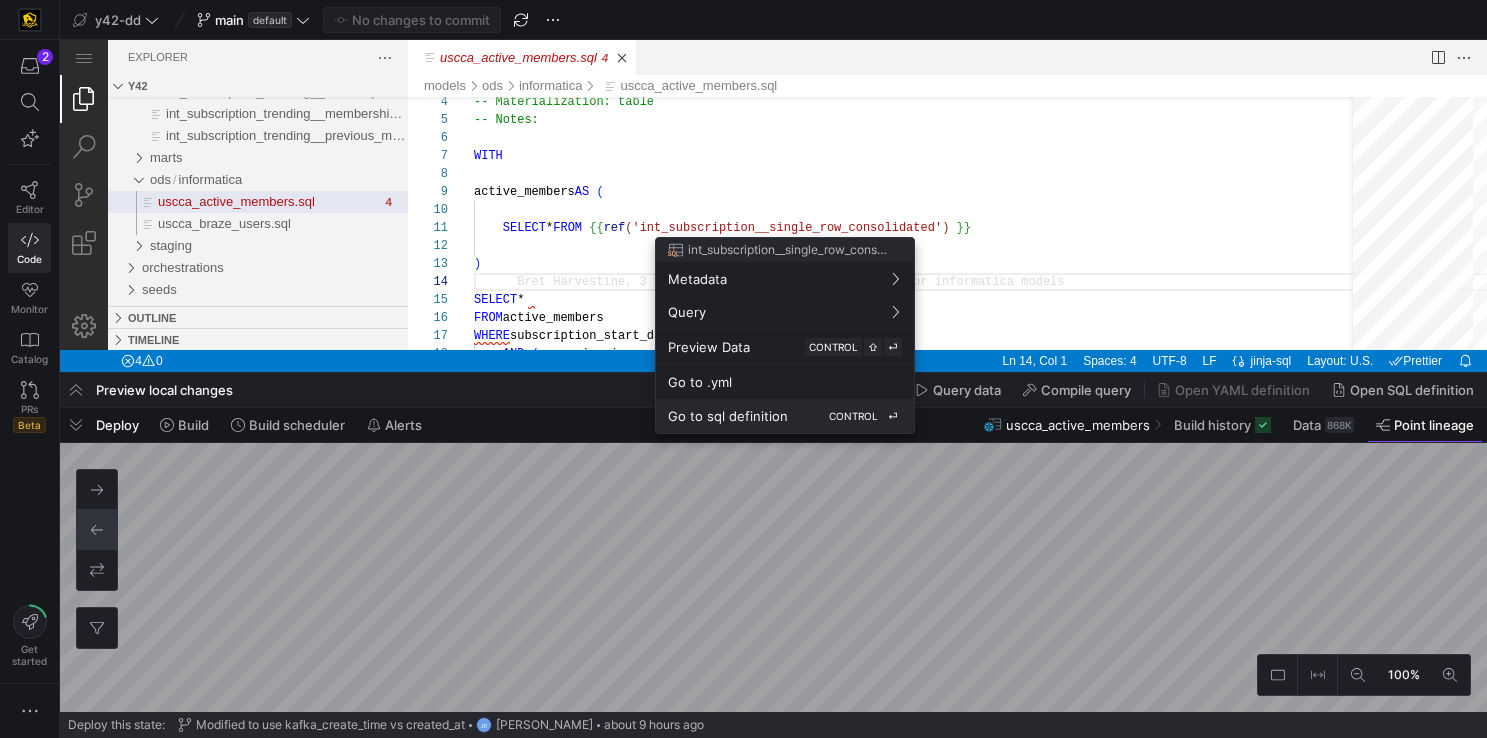 drag, startPoint x: 738, startPoint y: 416, endPoint x: 653, endPoint y: 295, distance: 147.87157 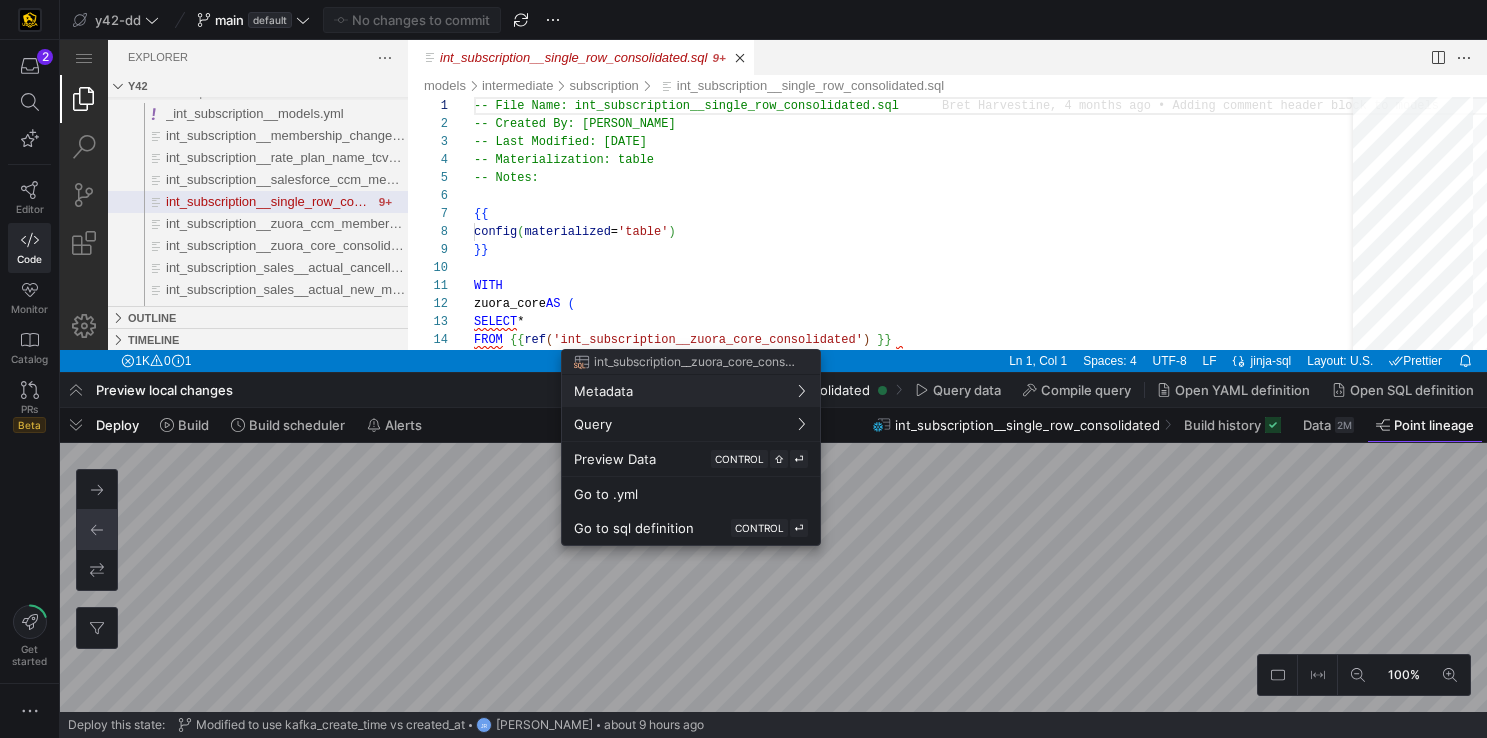 click at bounding box center (743, 369) 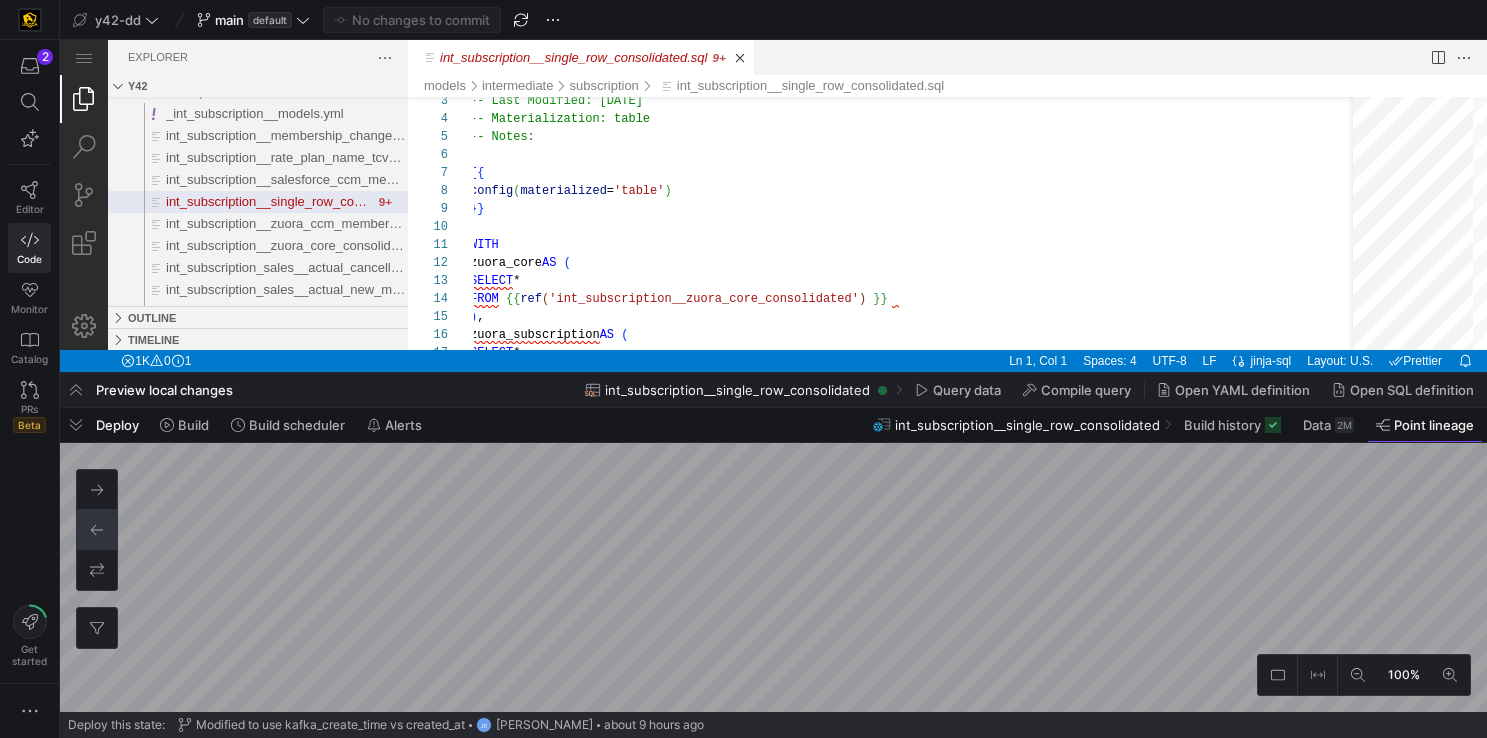 click on "int_subscription__single_row_consolidated" 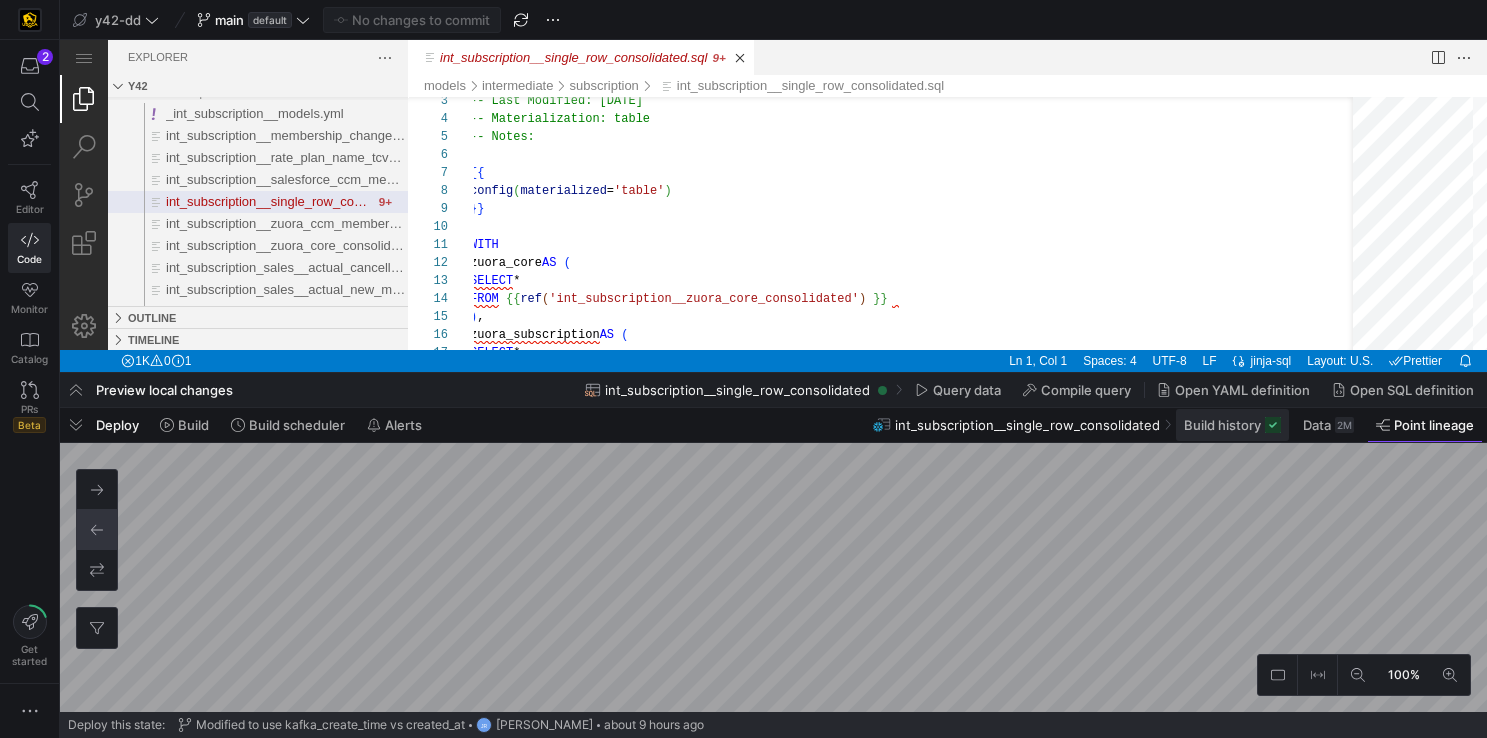click on "Build history" 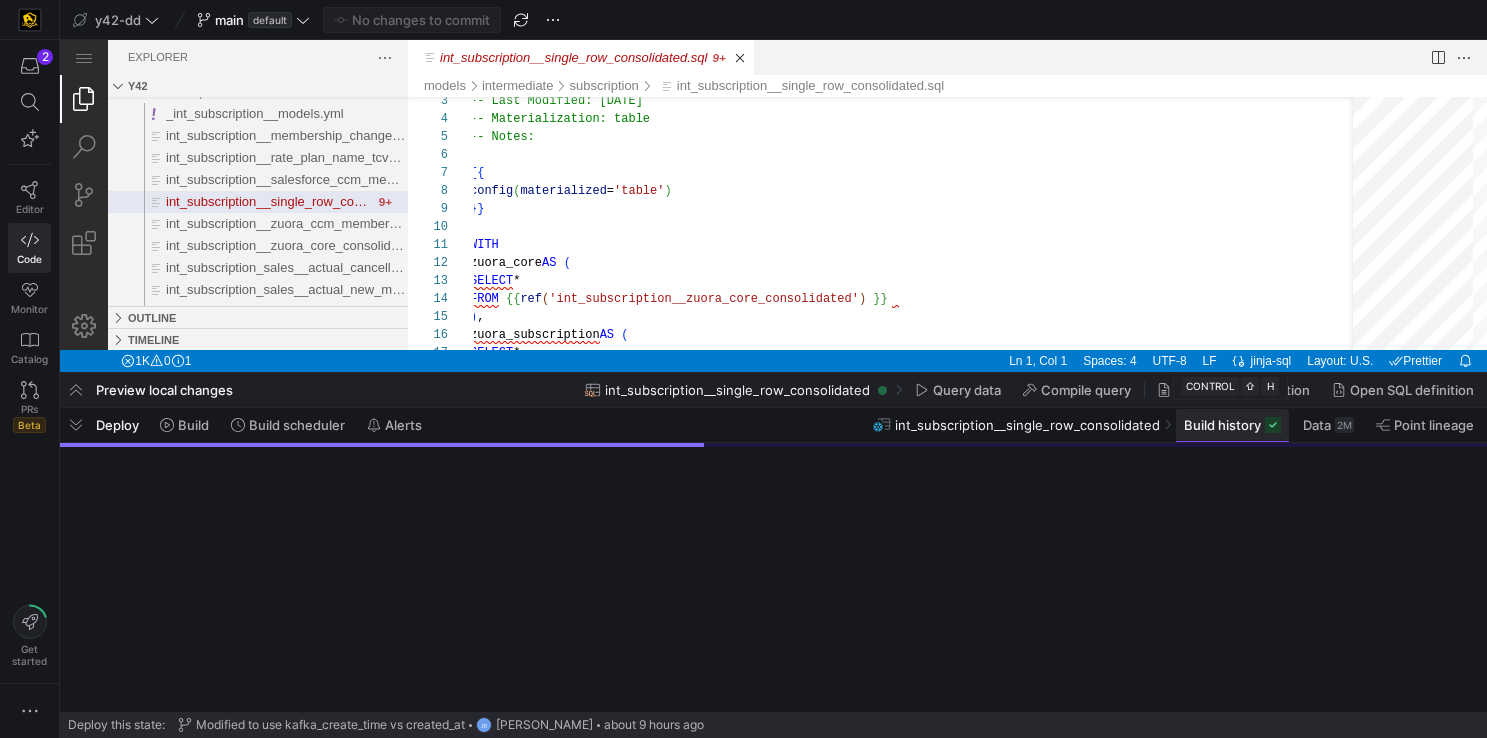 scroll, scrollTop: 0, scrollLeft: 0, axis: both 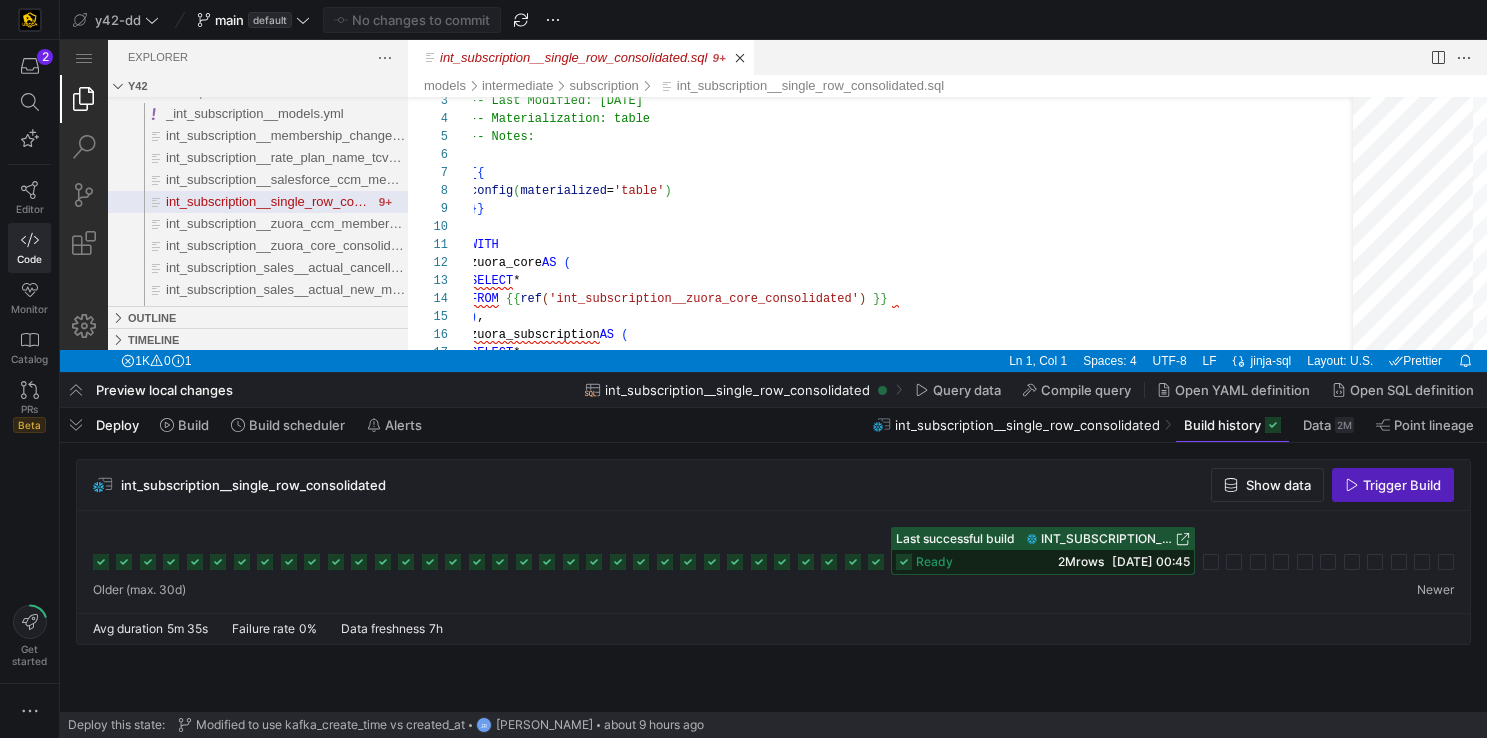 click 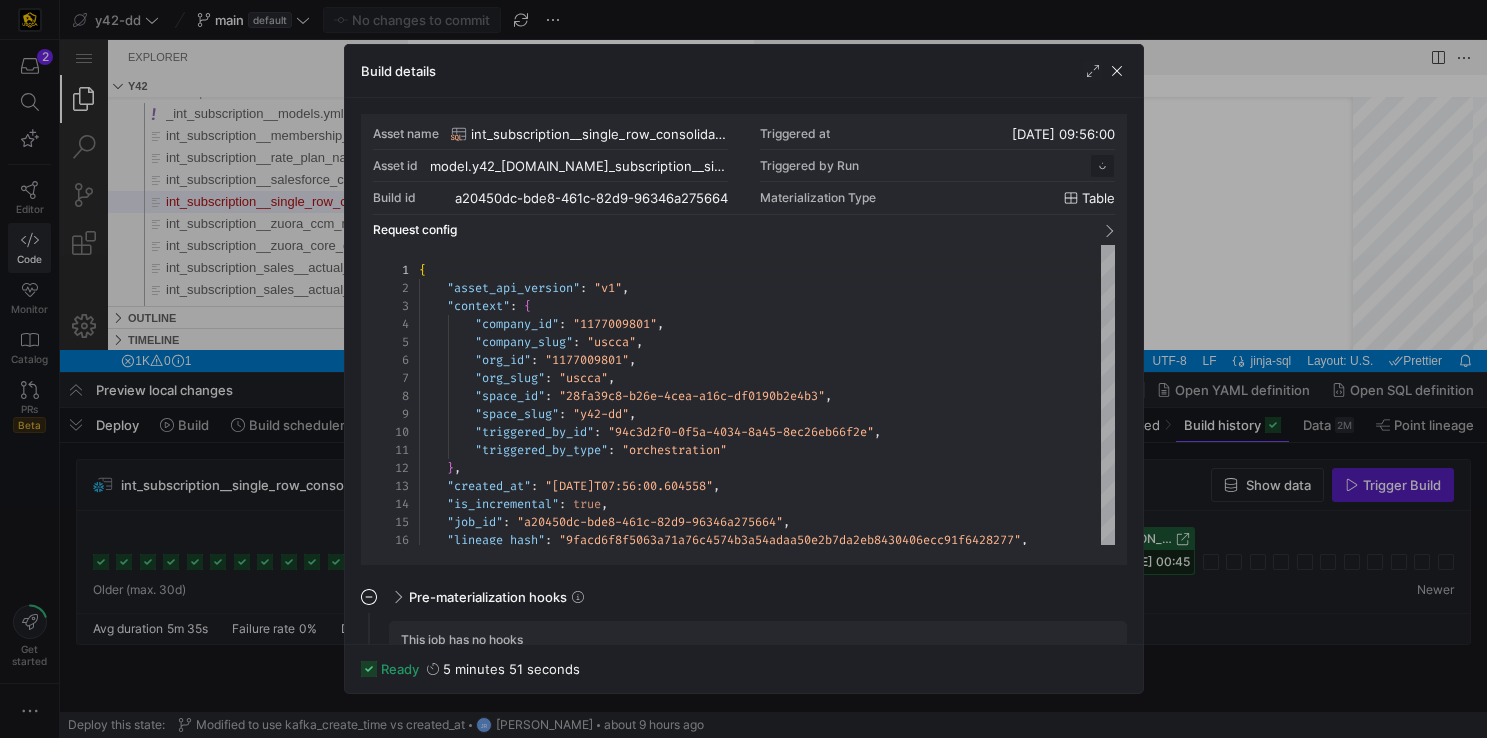 scroll, scrollTop: 180, scrollLeft: 0, axis: vertical 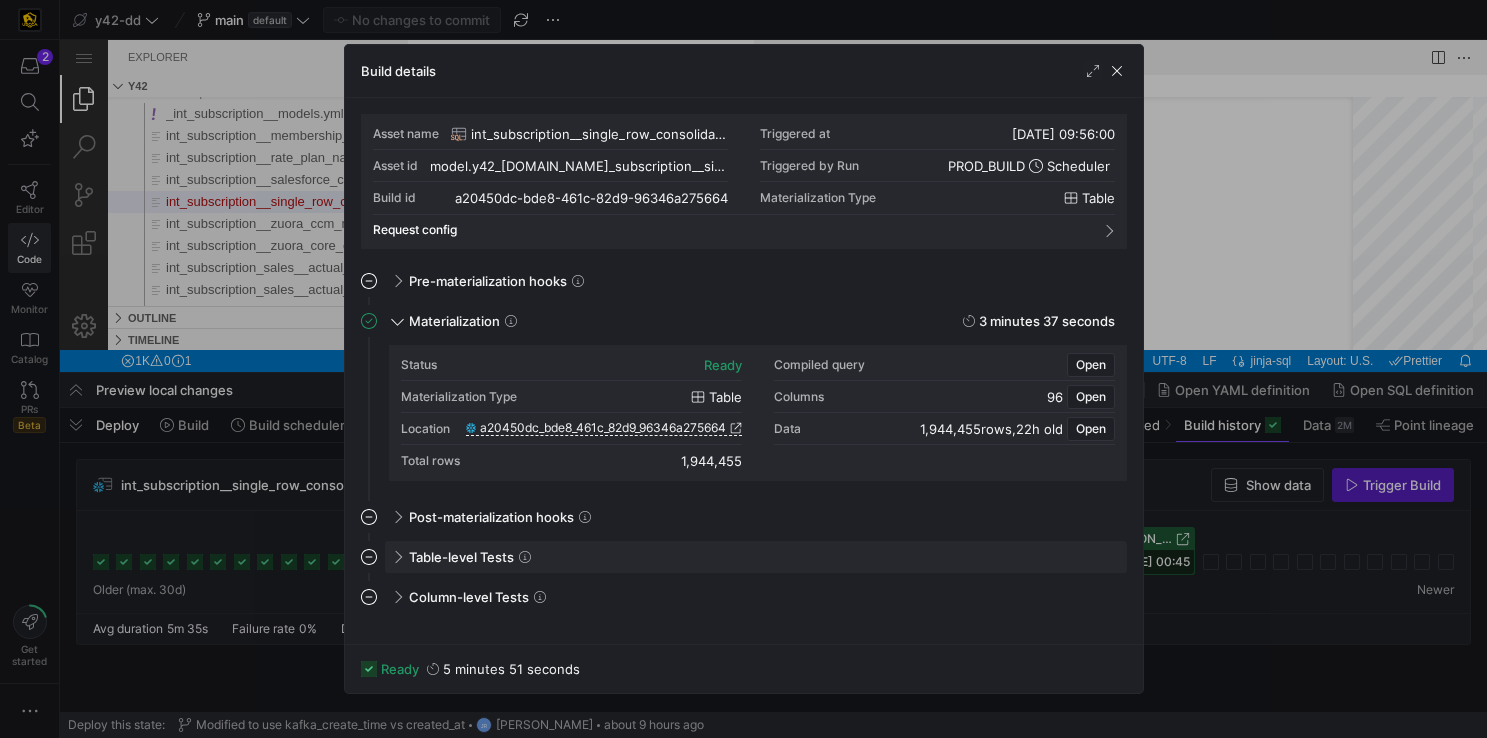 click on "Table-level Tests" at bounding box center (756, 557) 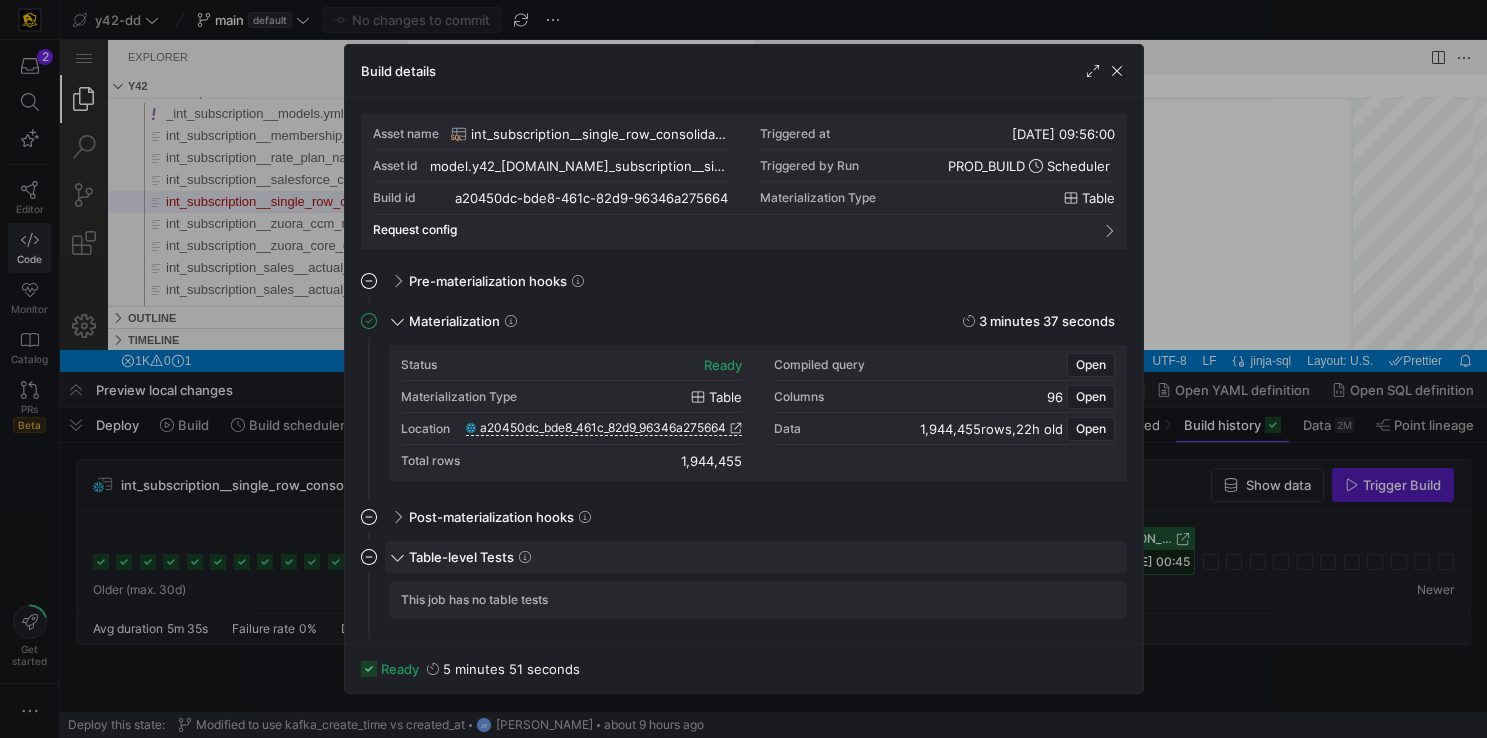 click on "Table-level Tests" at bounding box center [756, 557] 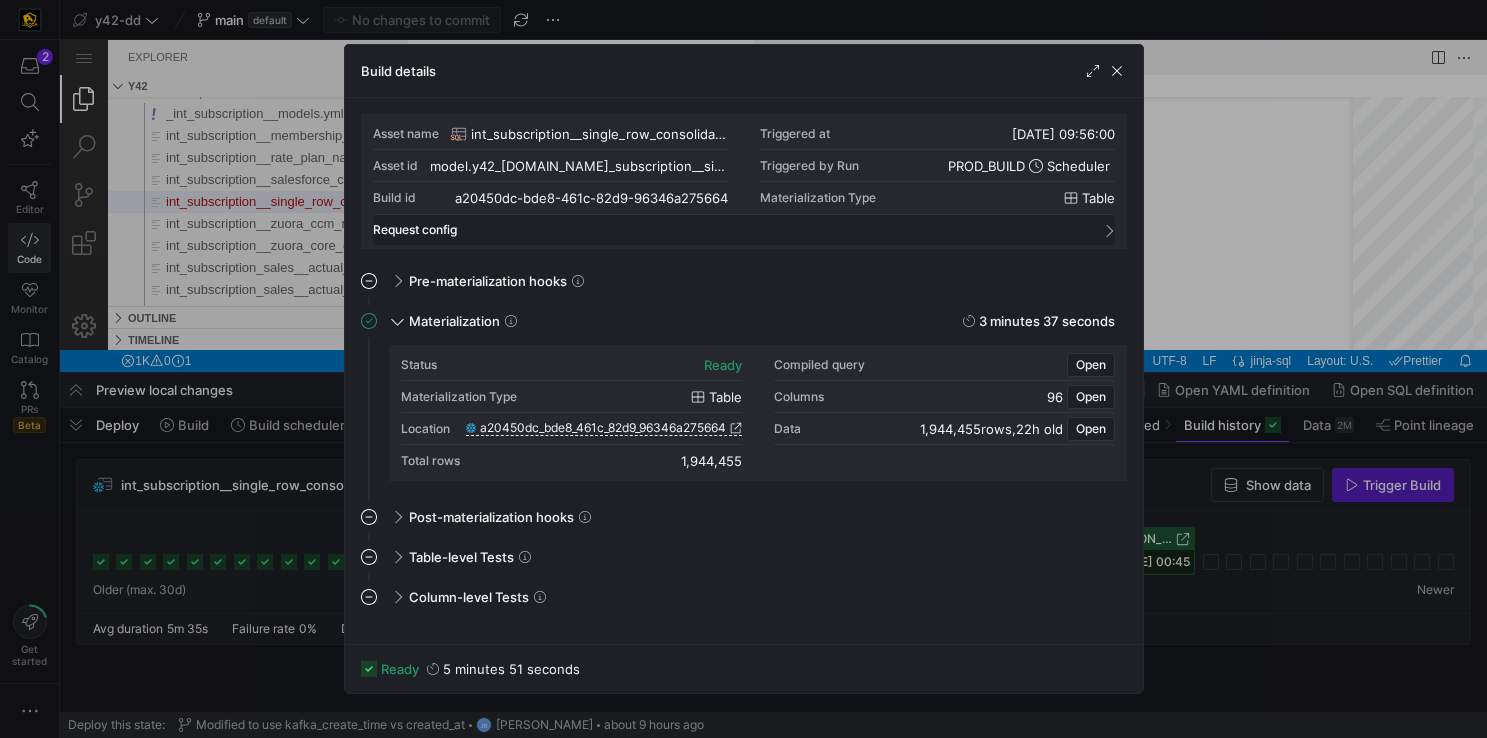 click on "Request config" at bounding box center [744, 230] 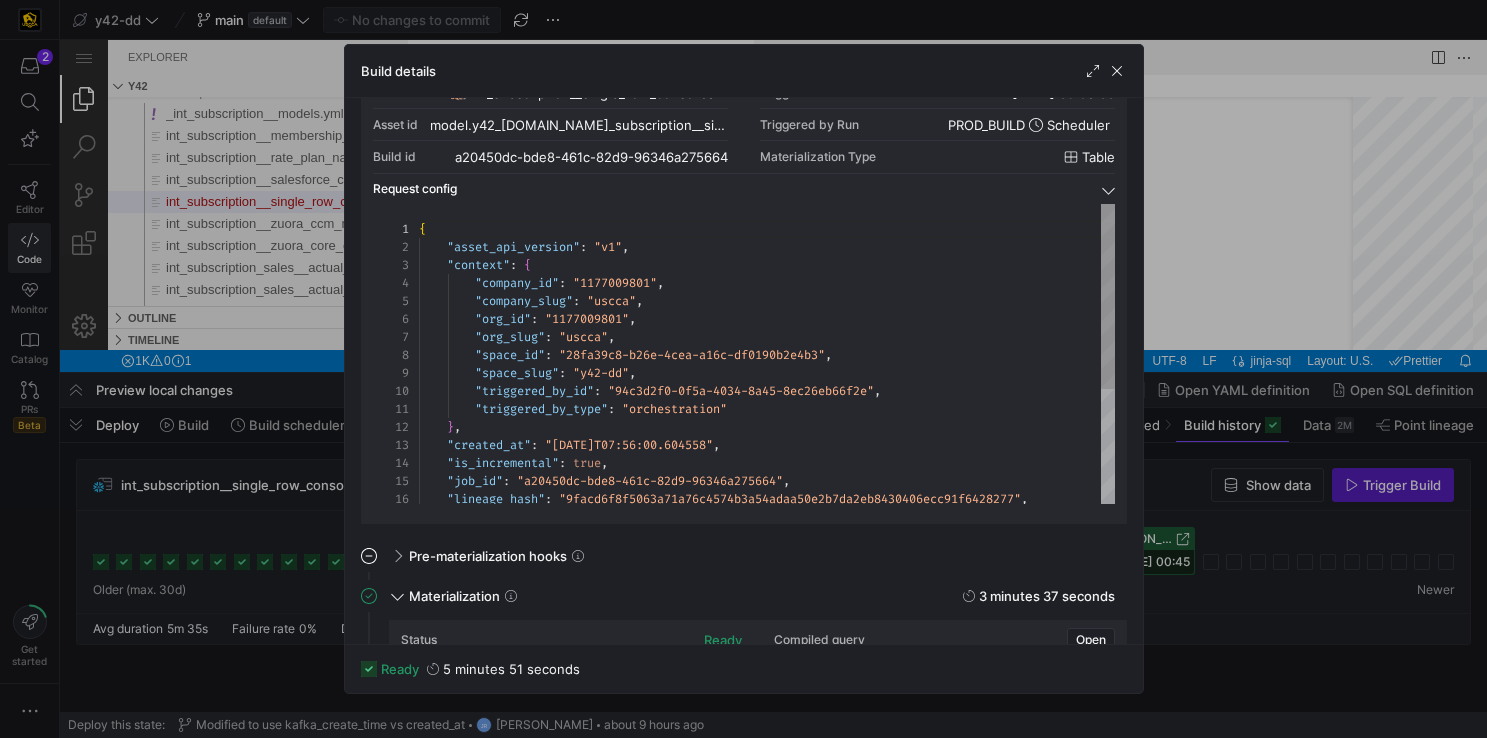 scroll, scrollTop: 0, scrollLeft: 0, axis: both 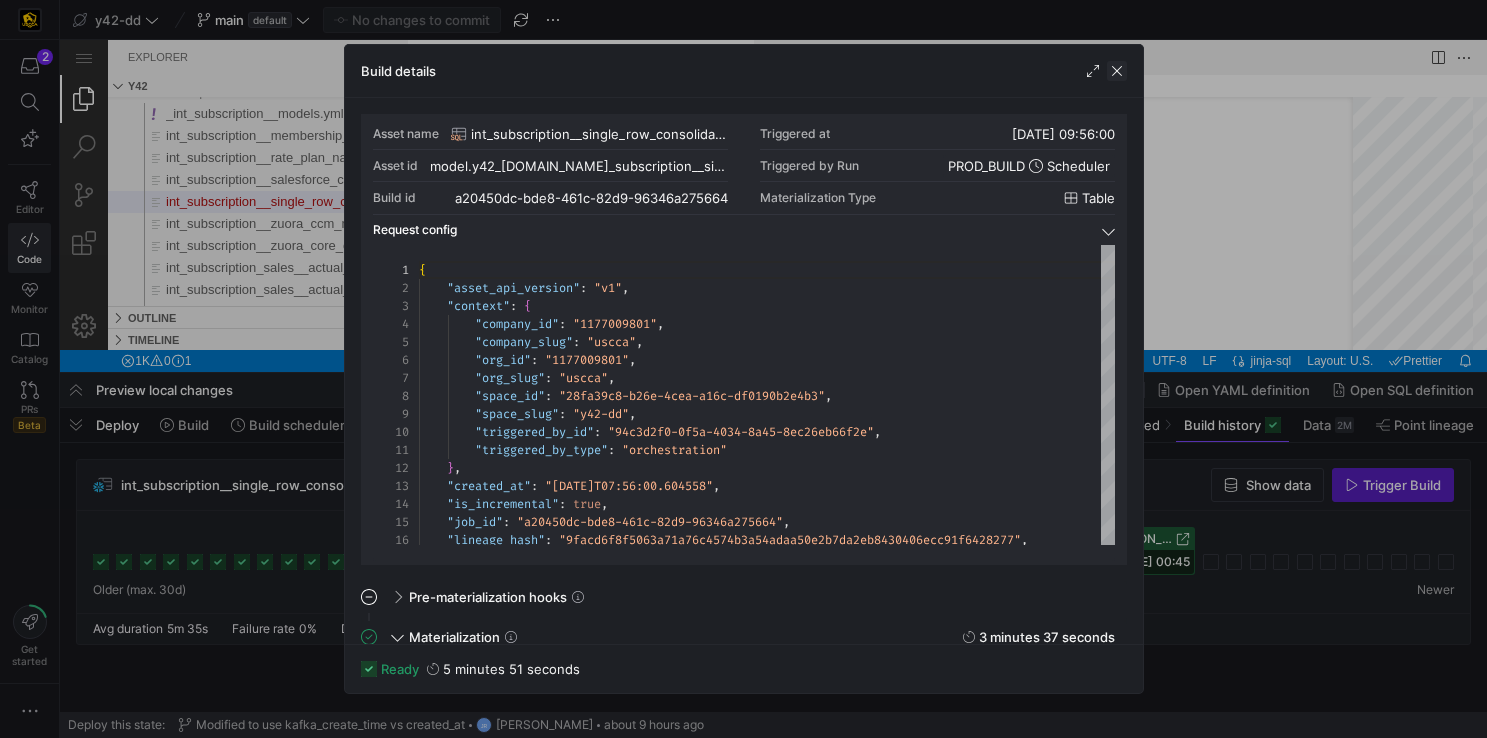 click 